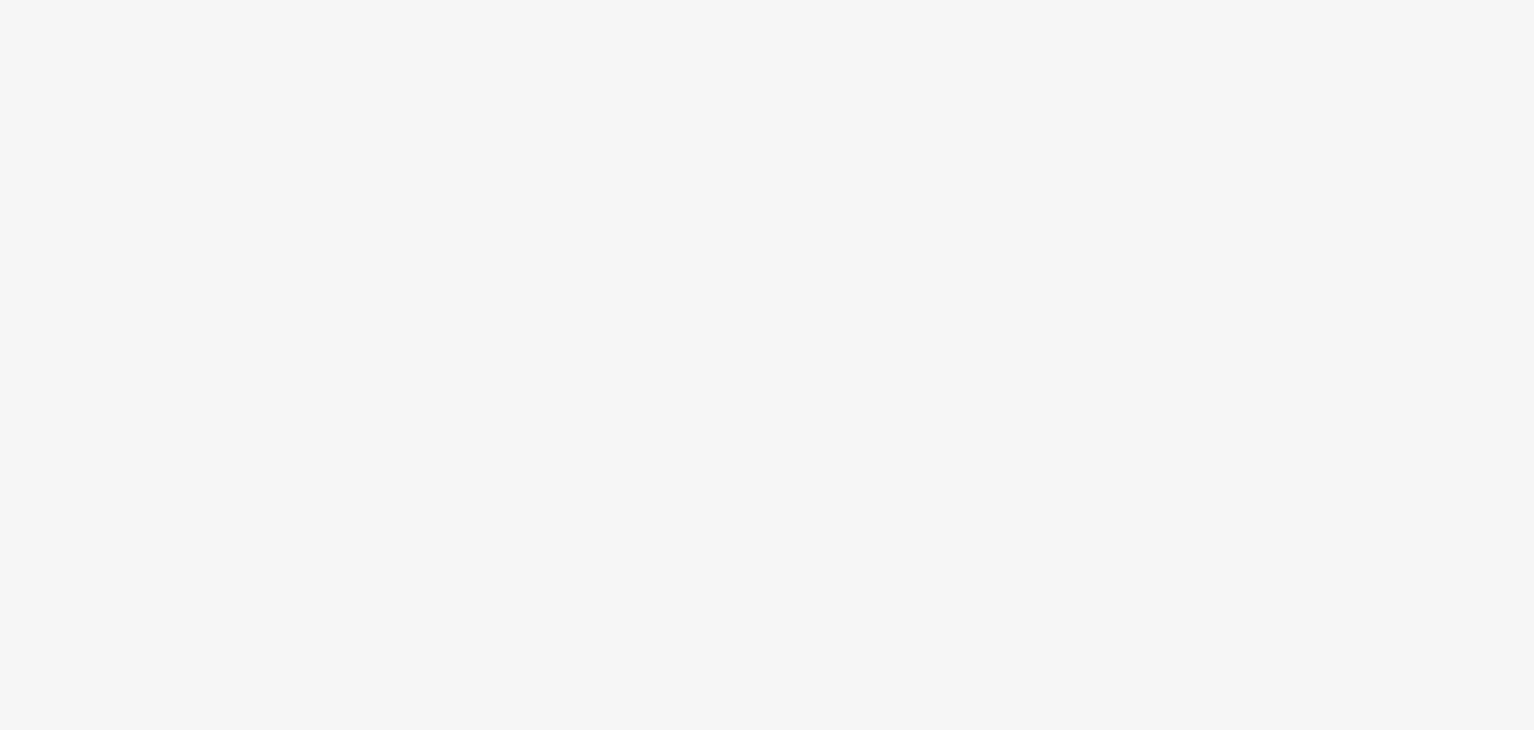 scroll, scrollTop: 0, scrollLeft: 0, axis: both 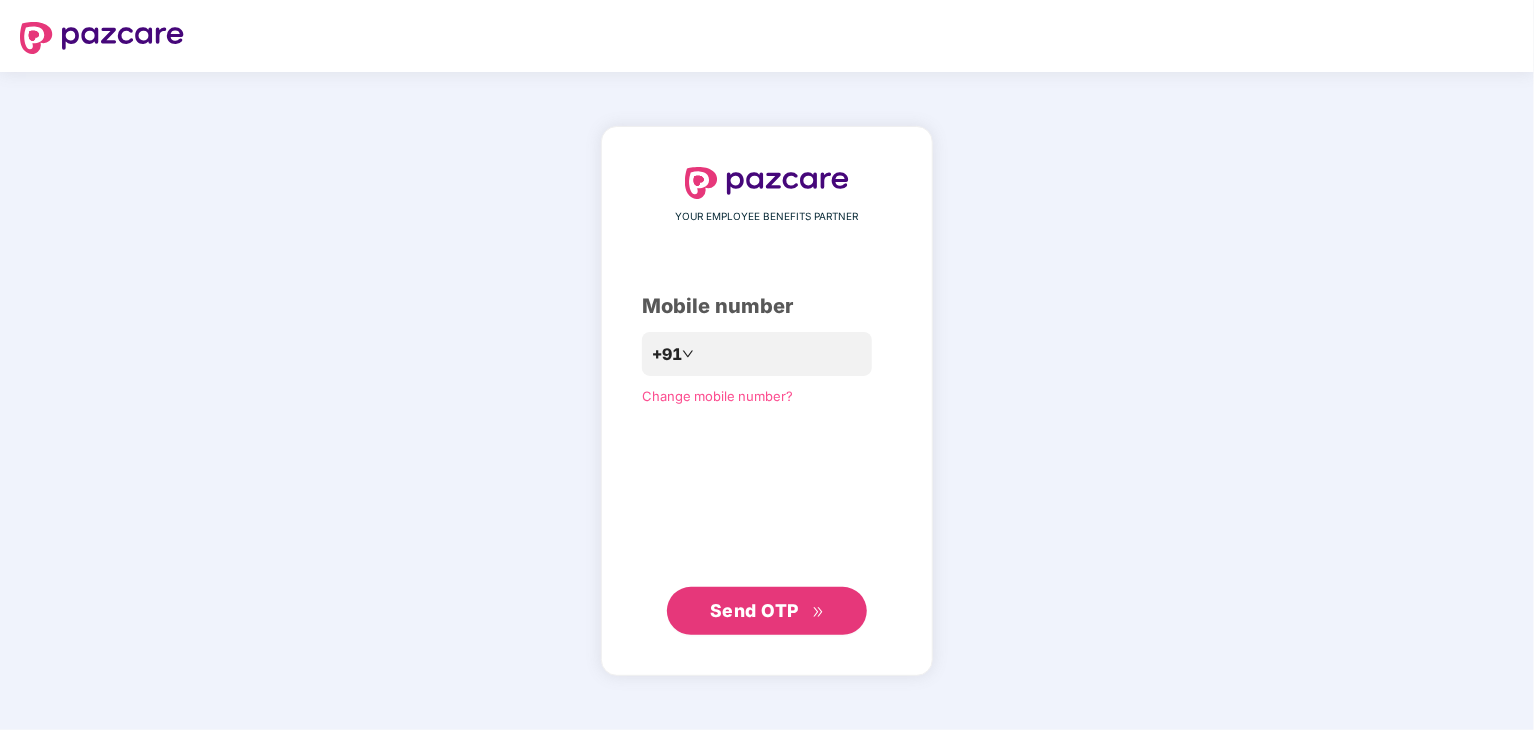 click on "YOUR EMPLOYEE BENEFITS PARTNER Mobile number +91 Change mobile number? Send OTP" at bounding box center [767, 401] 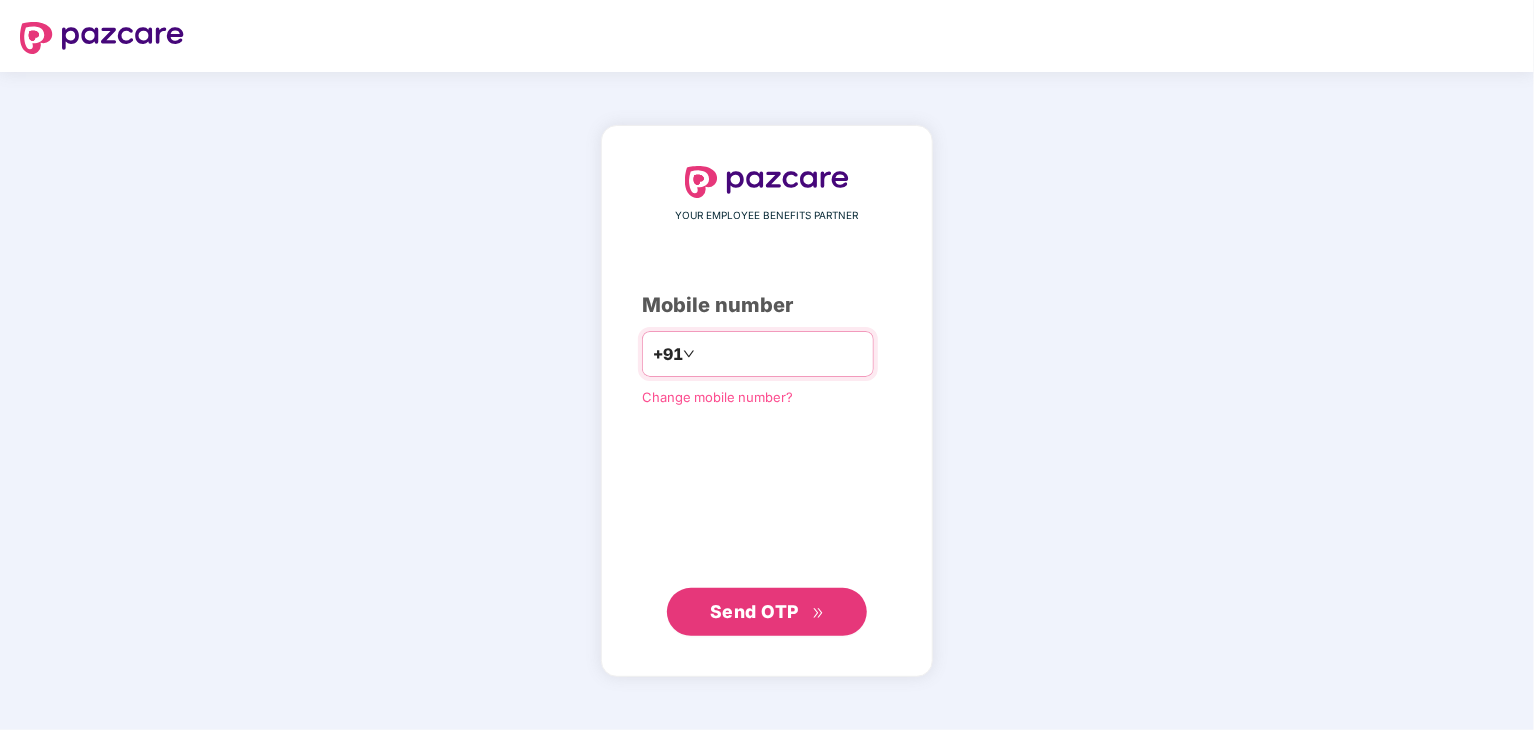 click at bounding box center [781, 354] 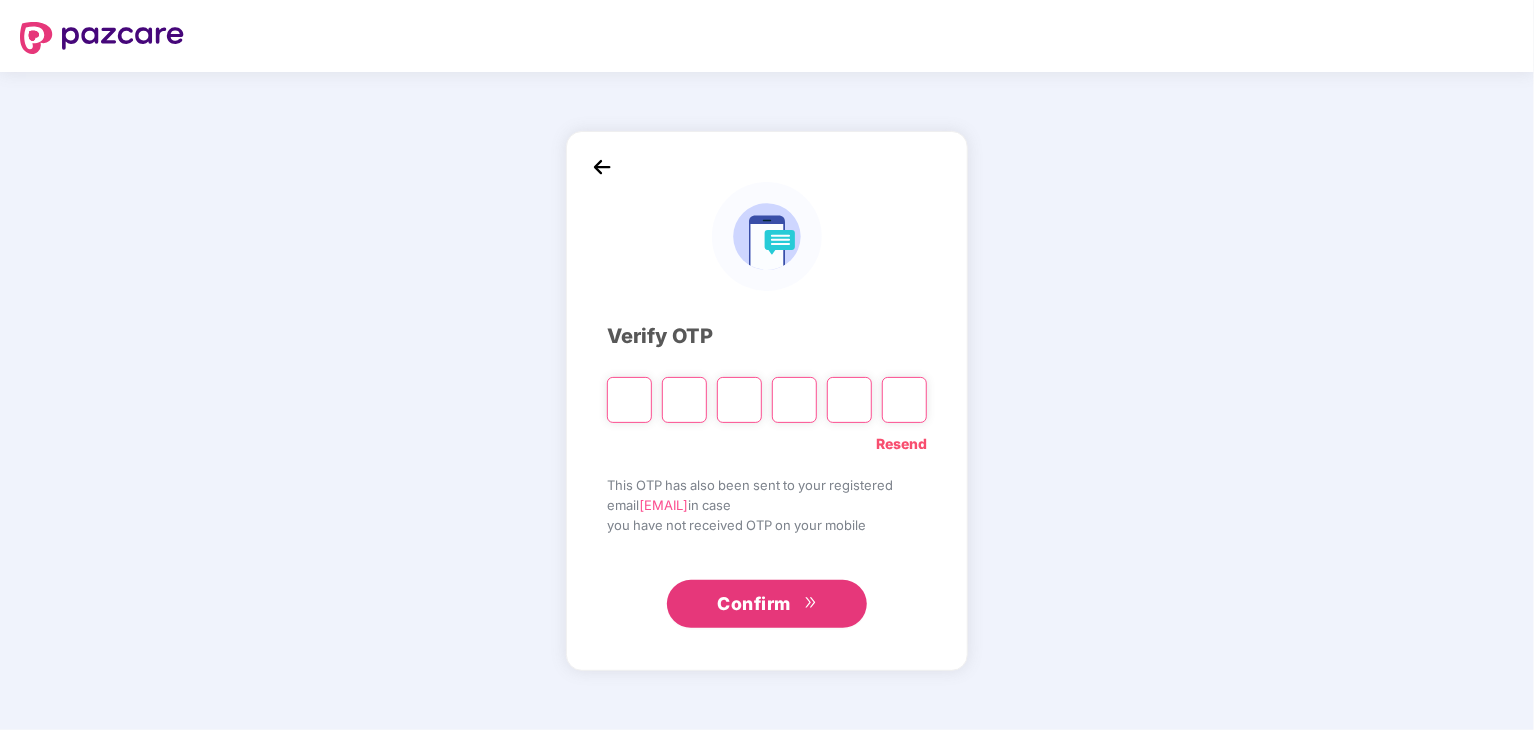 type on "*" 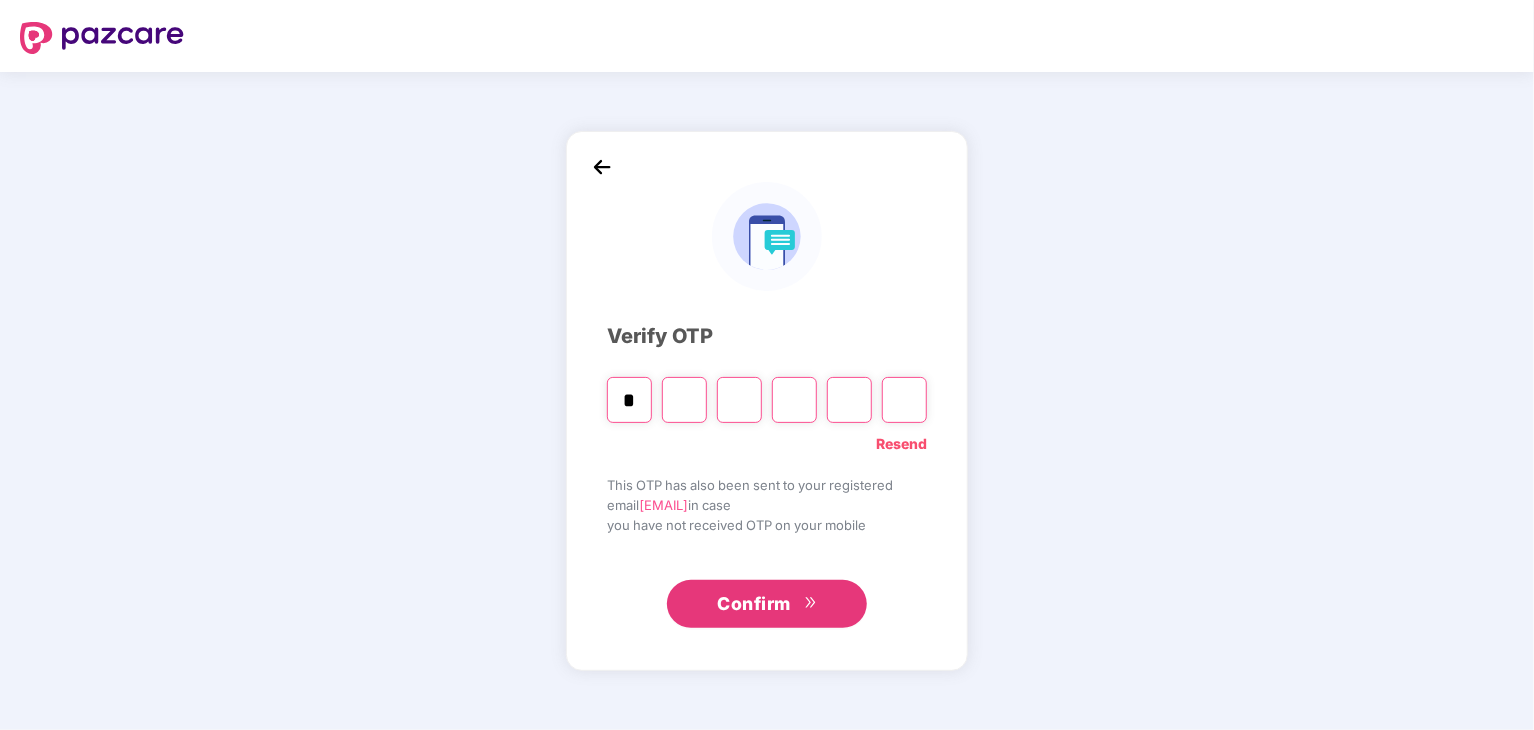 type on "*" 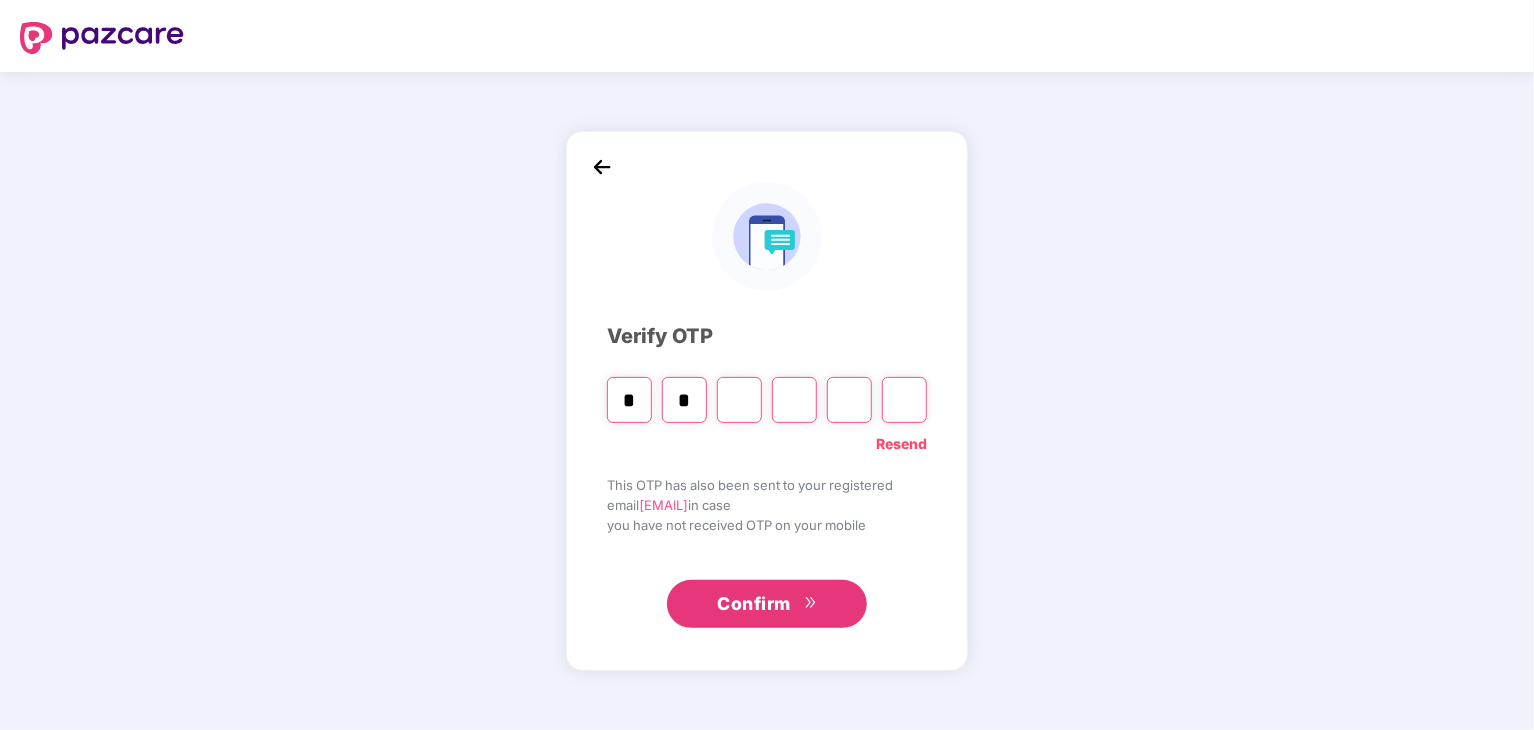 type on "*" 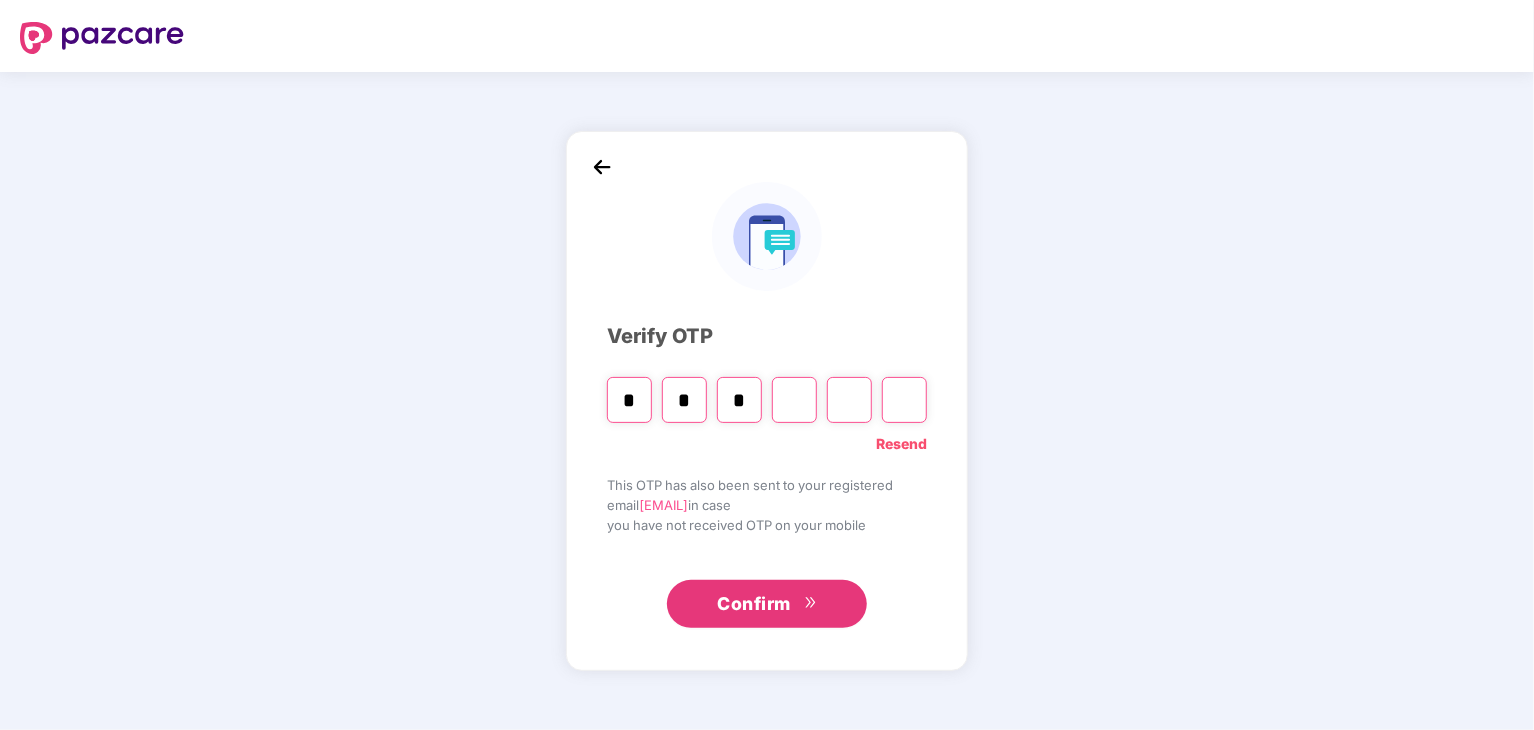 type on "*" 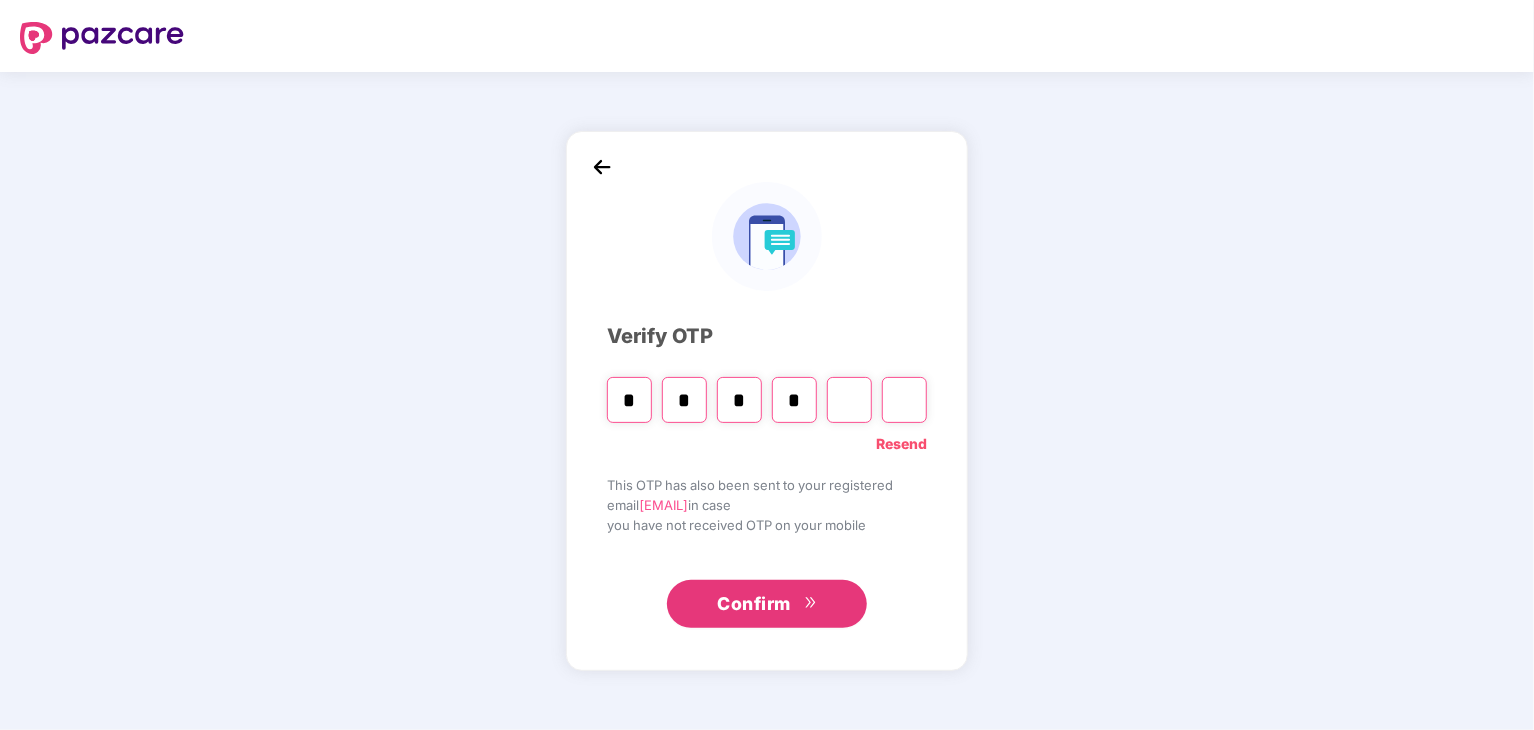 type on "*" 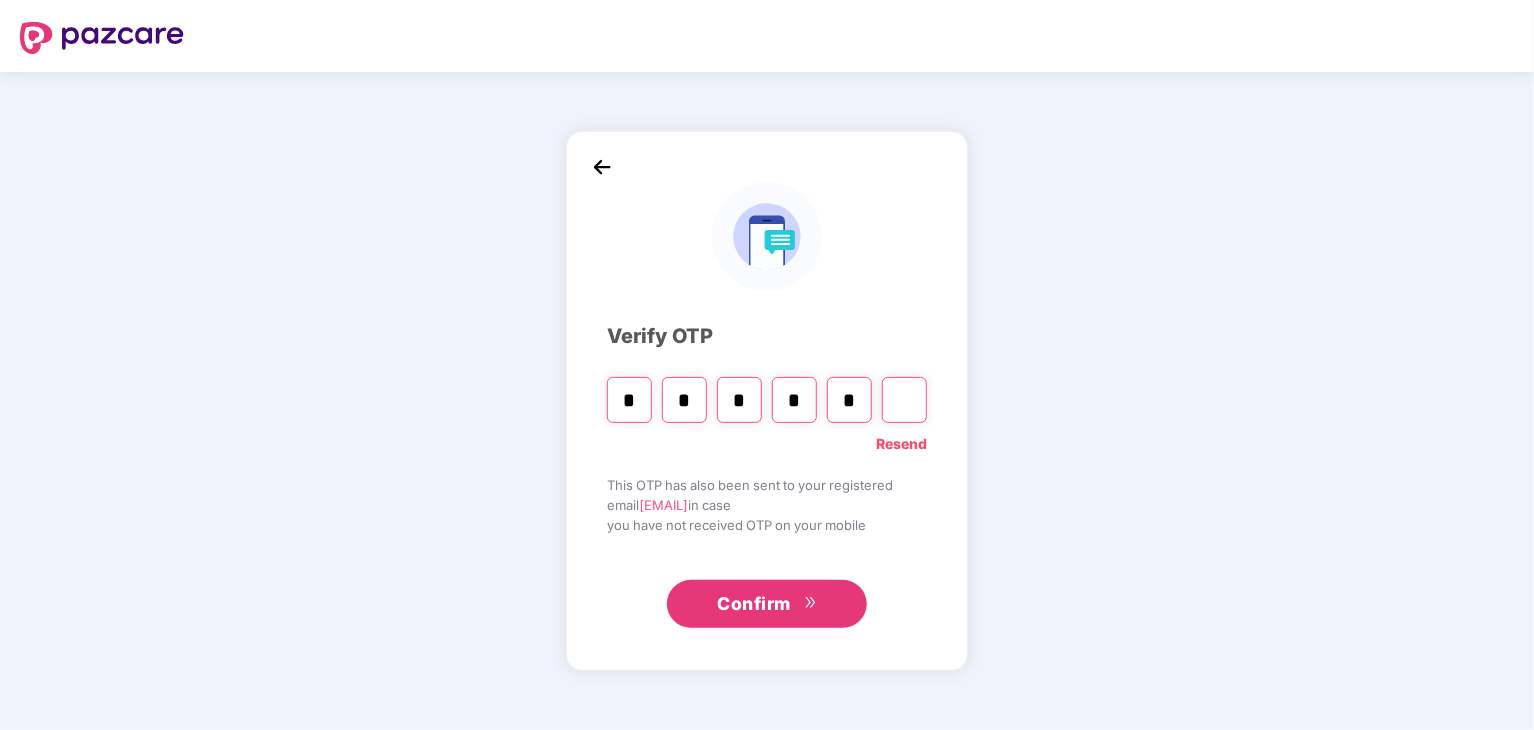 type on "*" 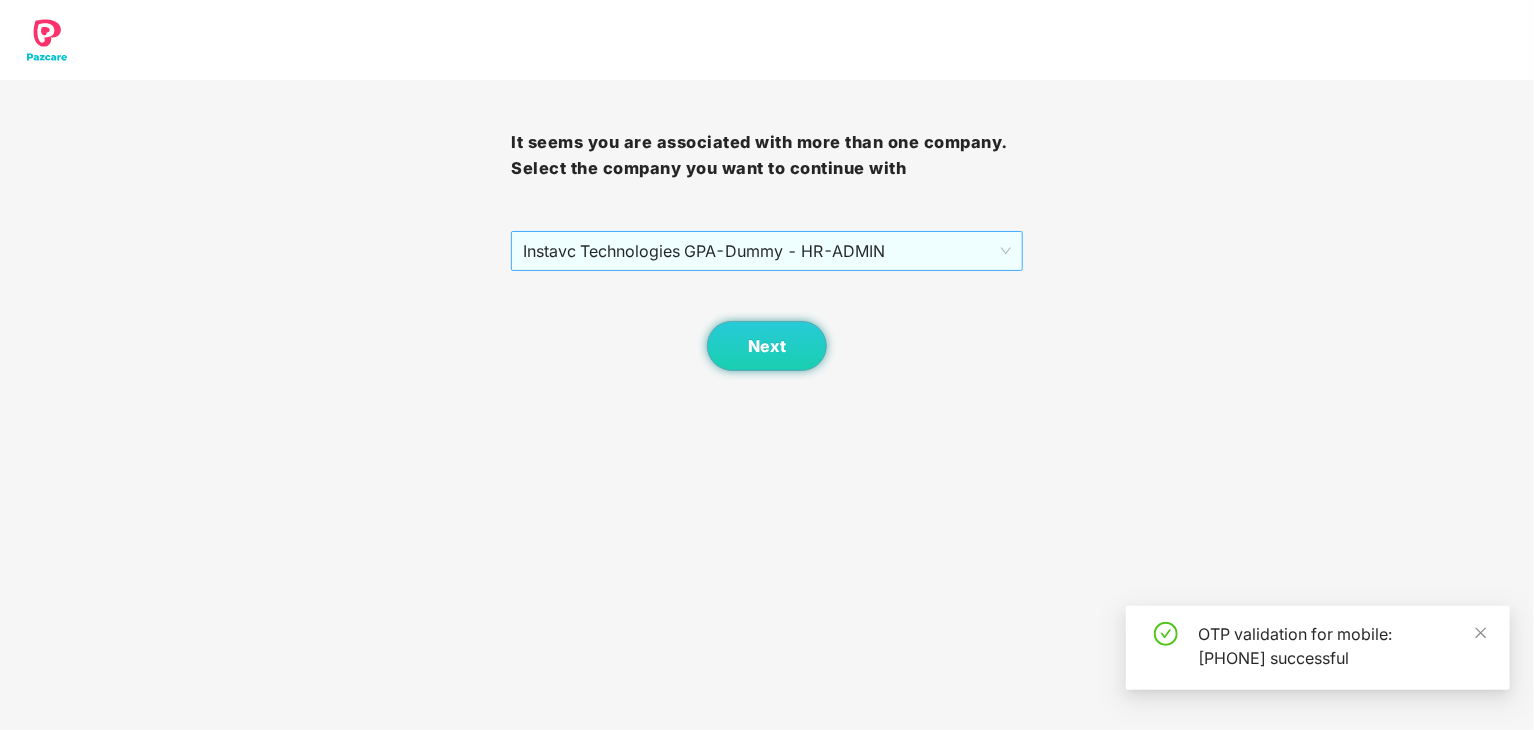 click on "Instavc Technologies GPA   -  Dummy - HR  -  ADMIN" at bounding box center (766, 251) 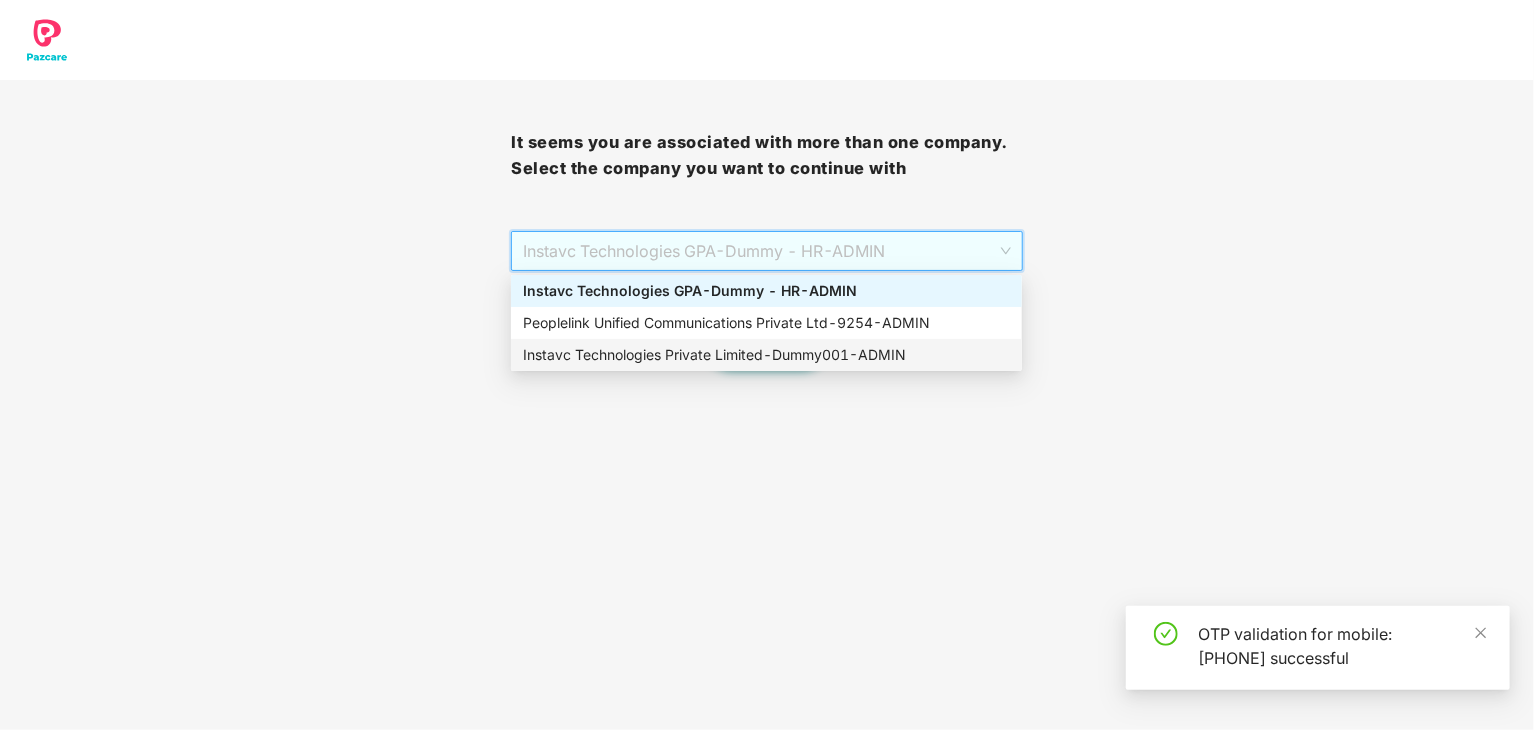 click on "Instavc Technologies Private Limited  -  Dummy001  -  ADMIN" at bounding box center [766, 355] 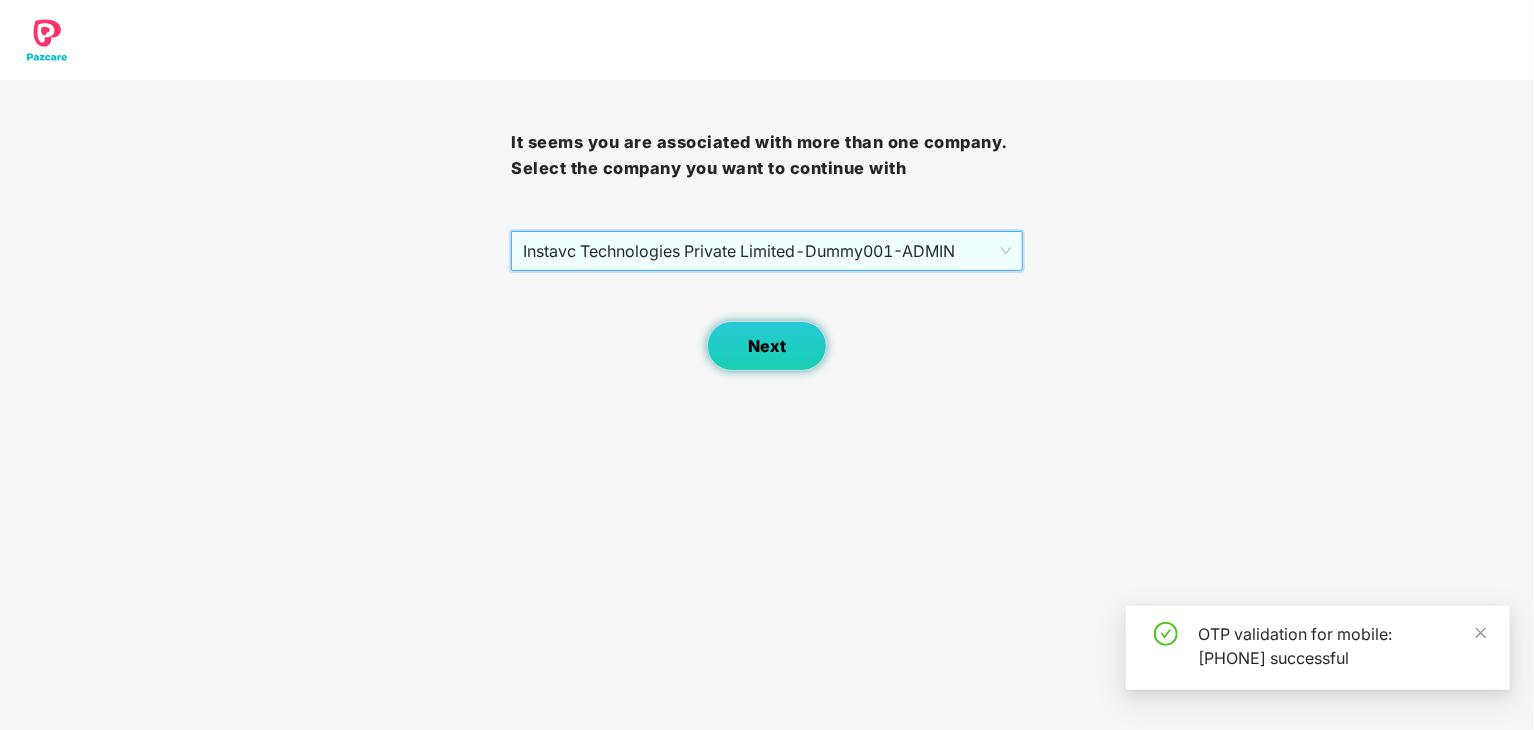 click on "Next" at bounding box center (767, 346) 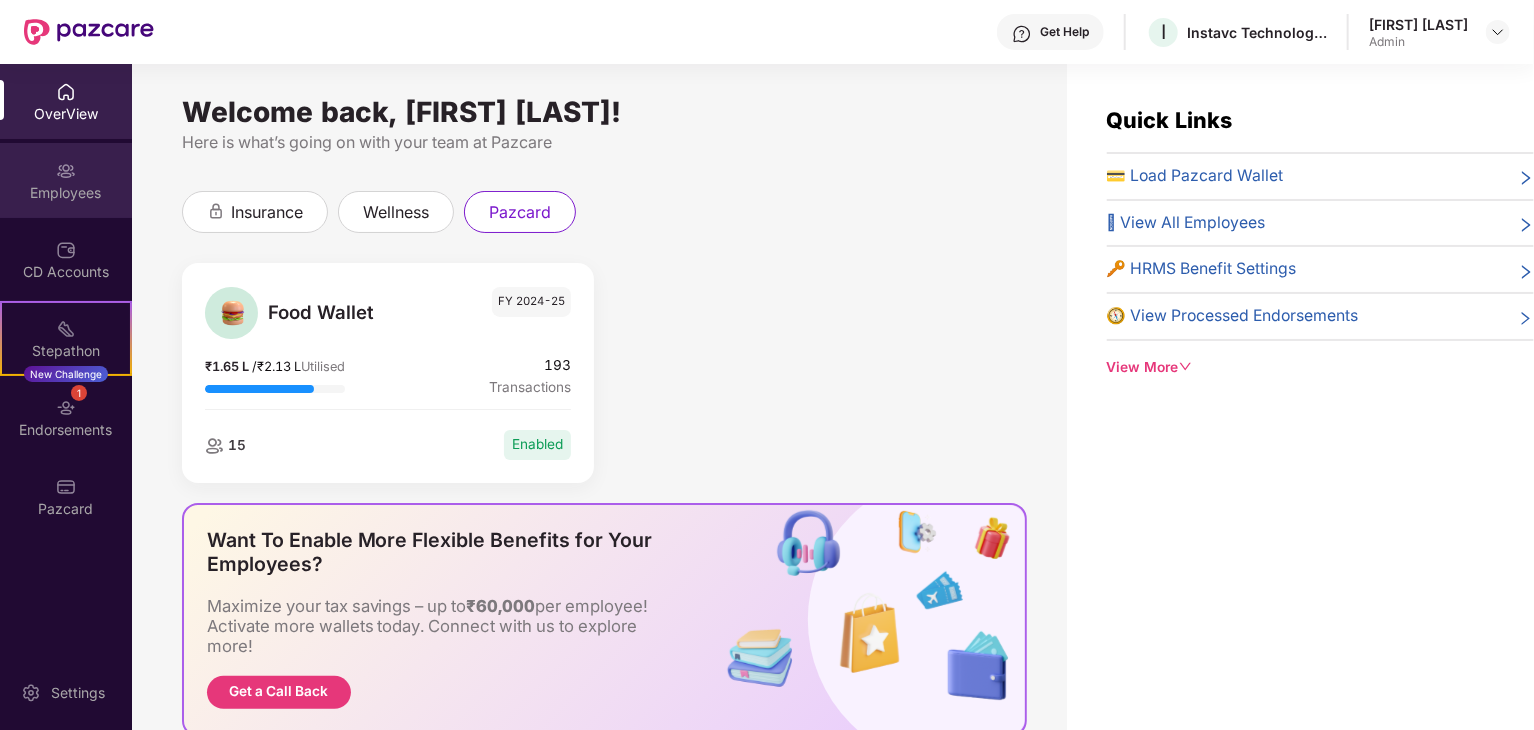 click on "Employees" at bounding box center [66, 180] 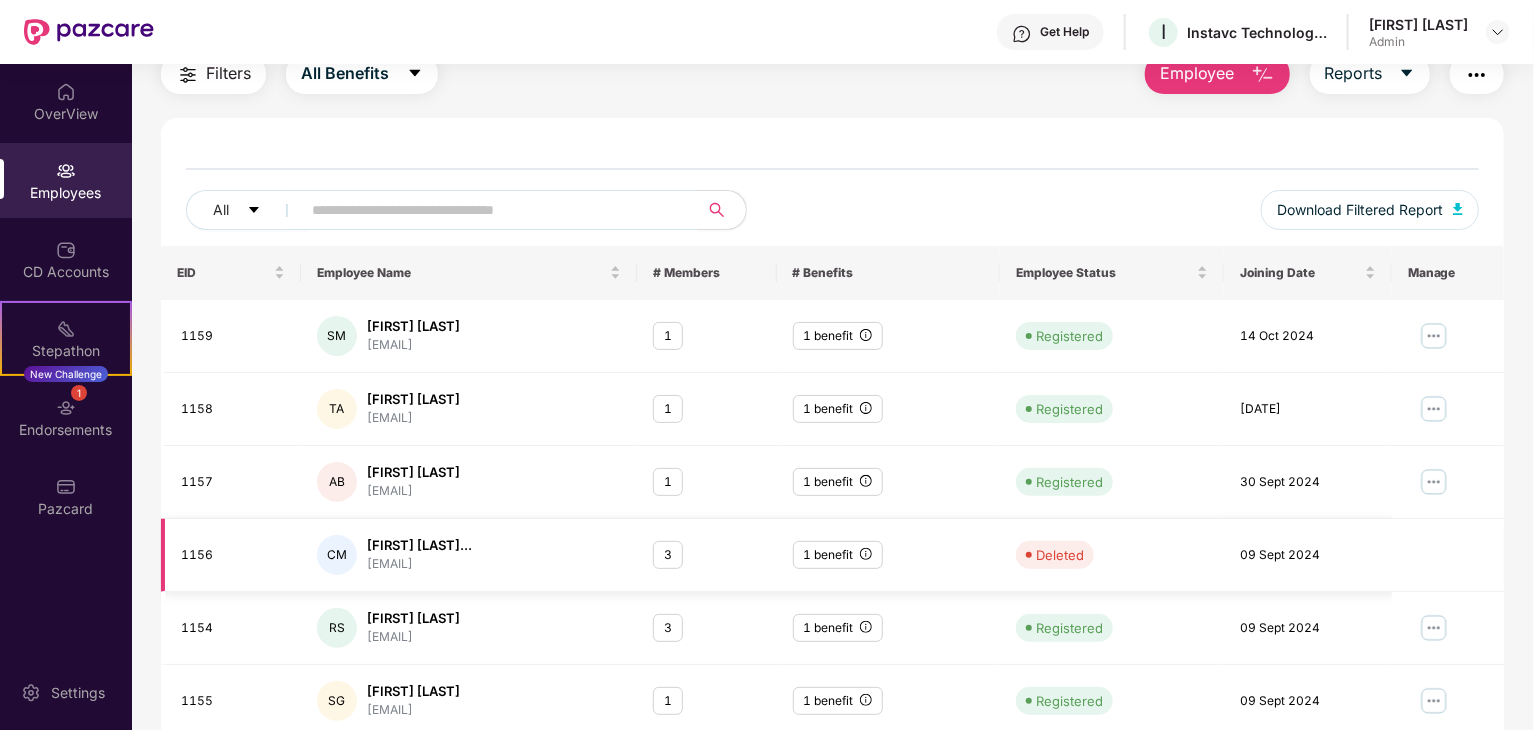 scroll, scrollTop: 0, scrollLeft: 0, axis: both 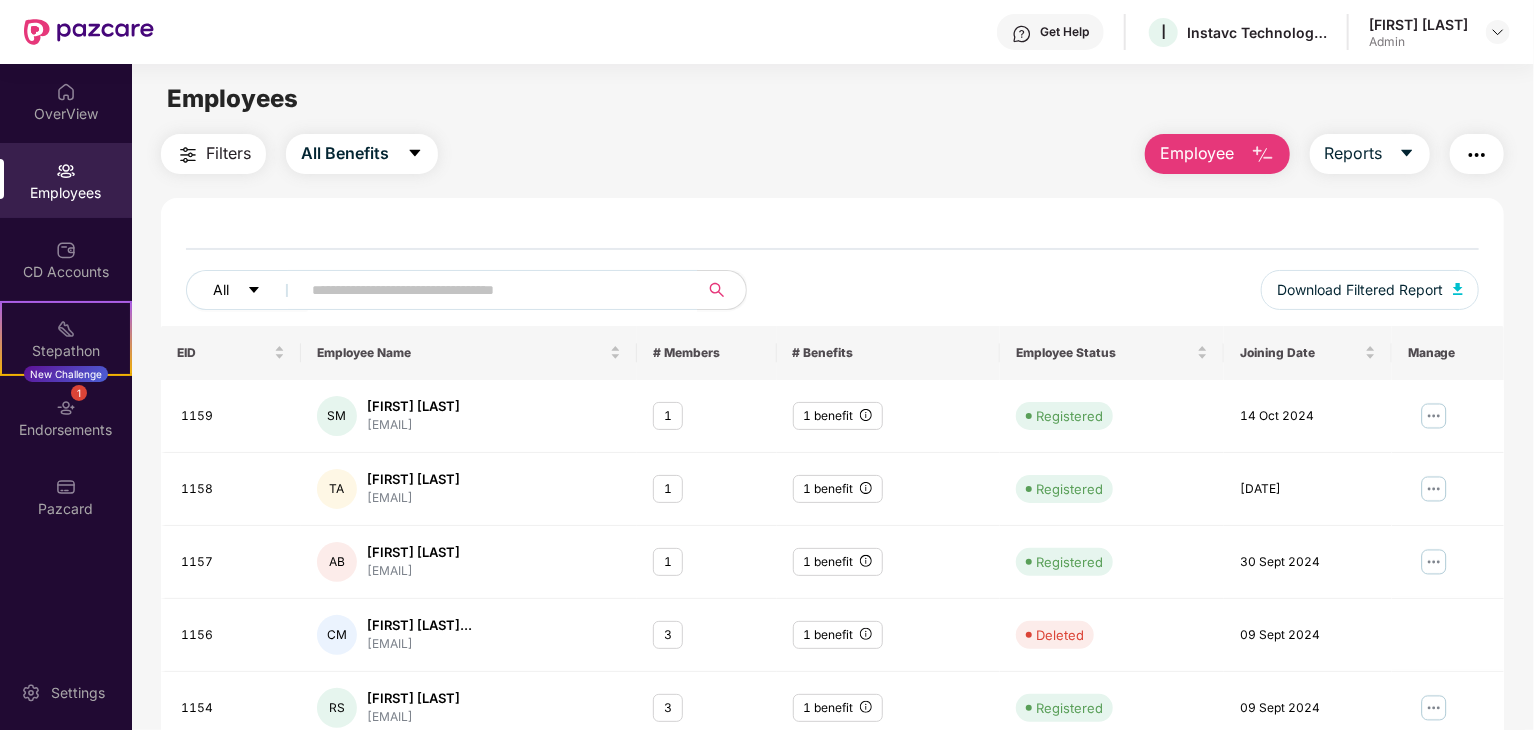 click on "All" at bounding box center [247, 290] 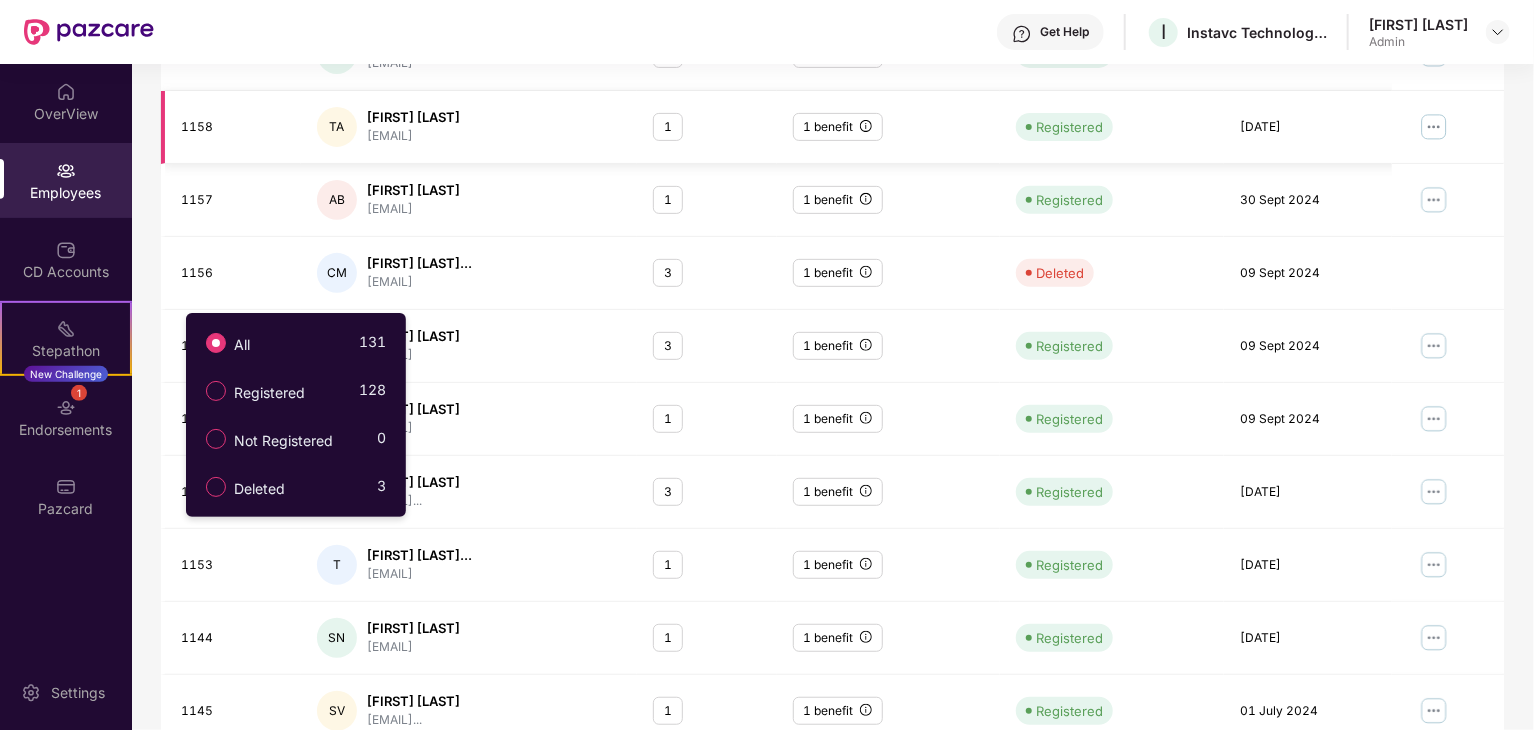 scroll, scrollTop: 449, scrollLeft: 0, axis: vertical 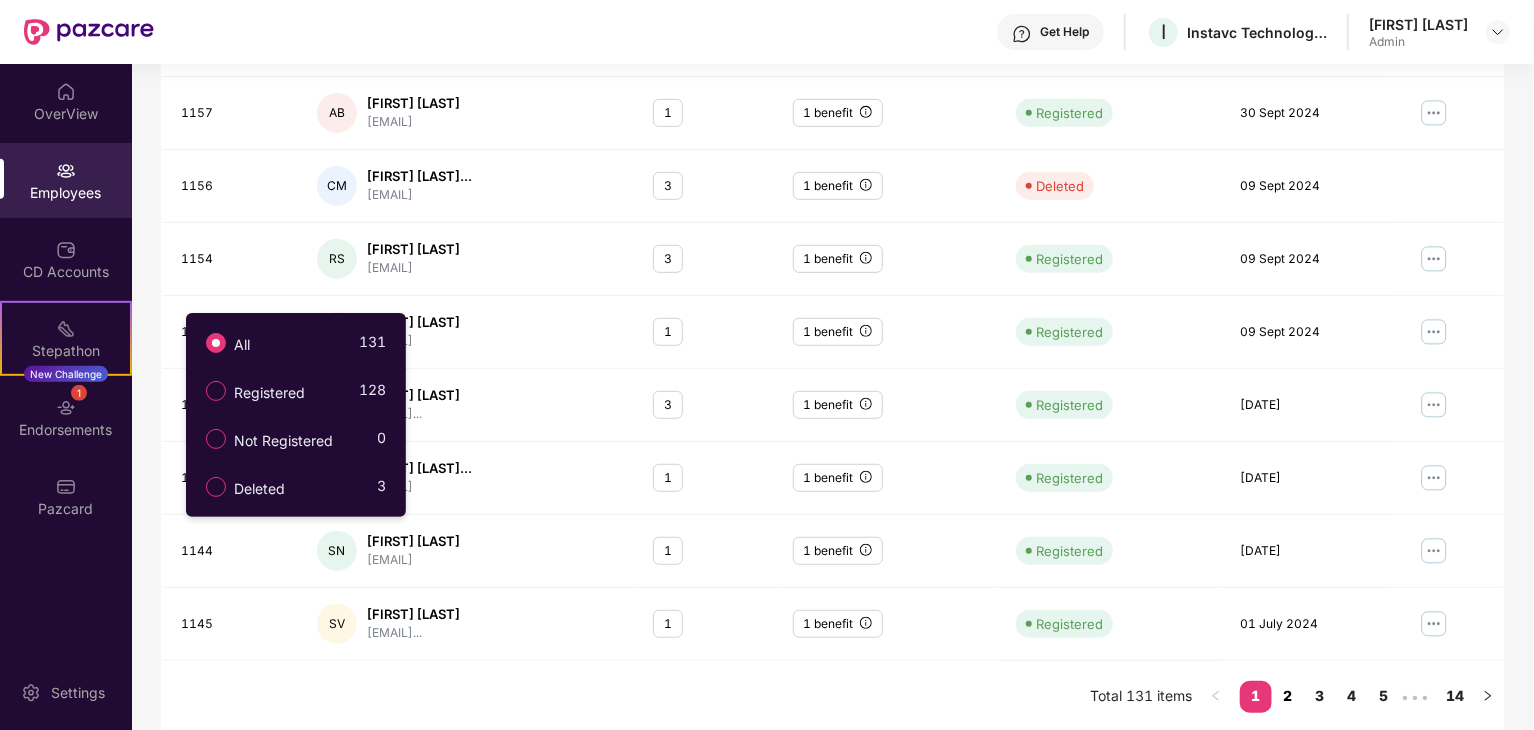 click on "2" at bounding box center [1288, 696] 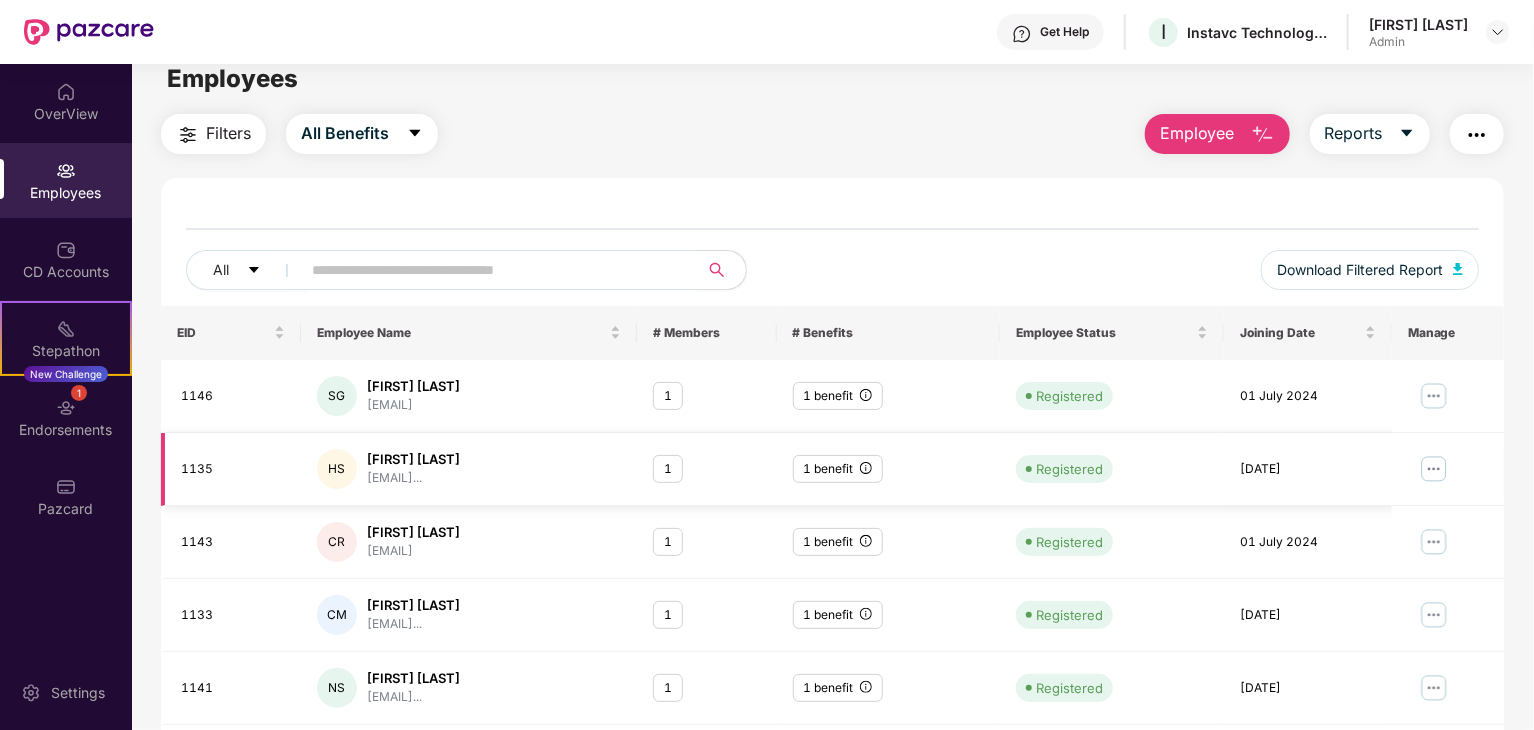 scroll, scrollTop: 16, scrollLeft: 0, axis: vertical 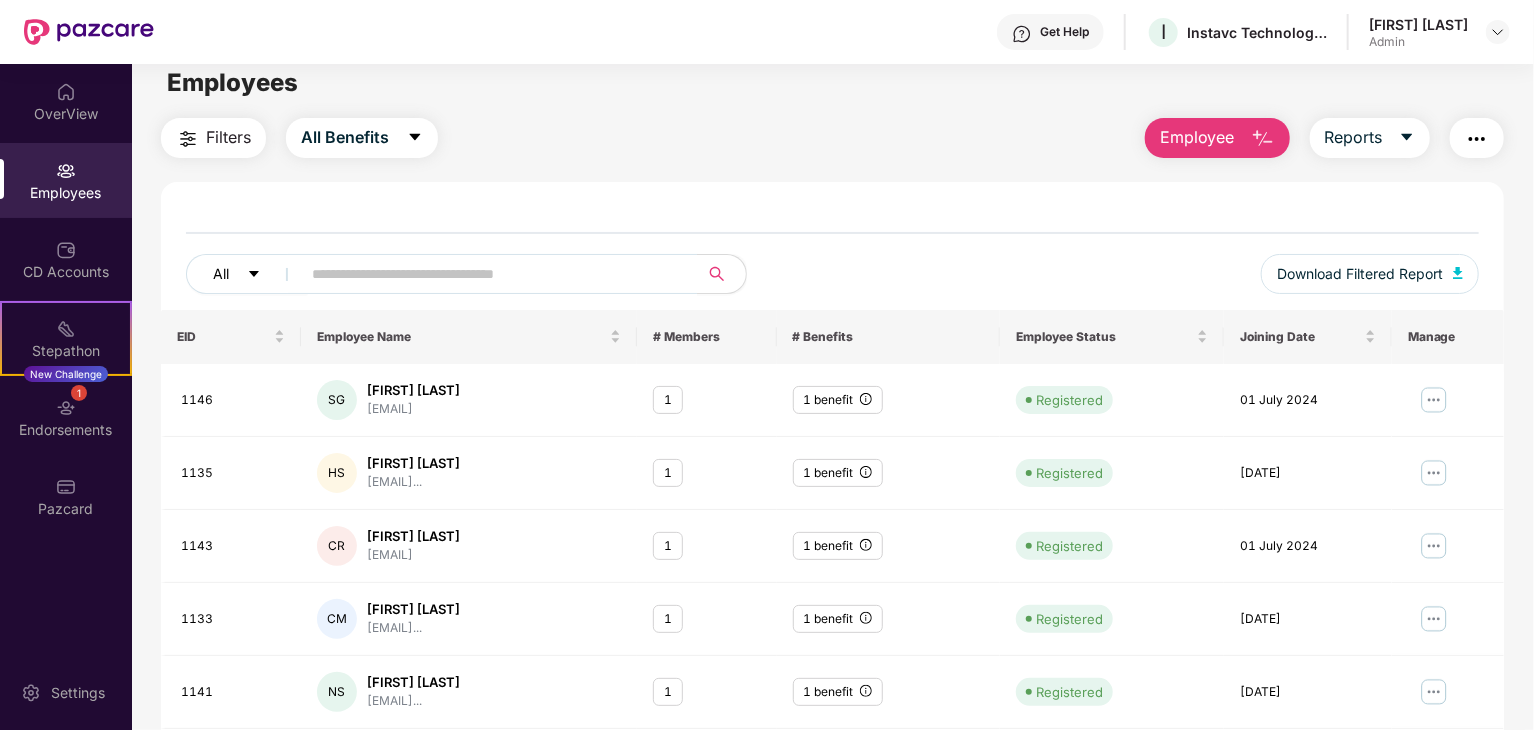click on "All" at bounding box center (247, 274) 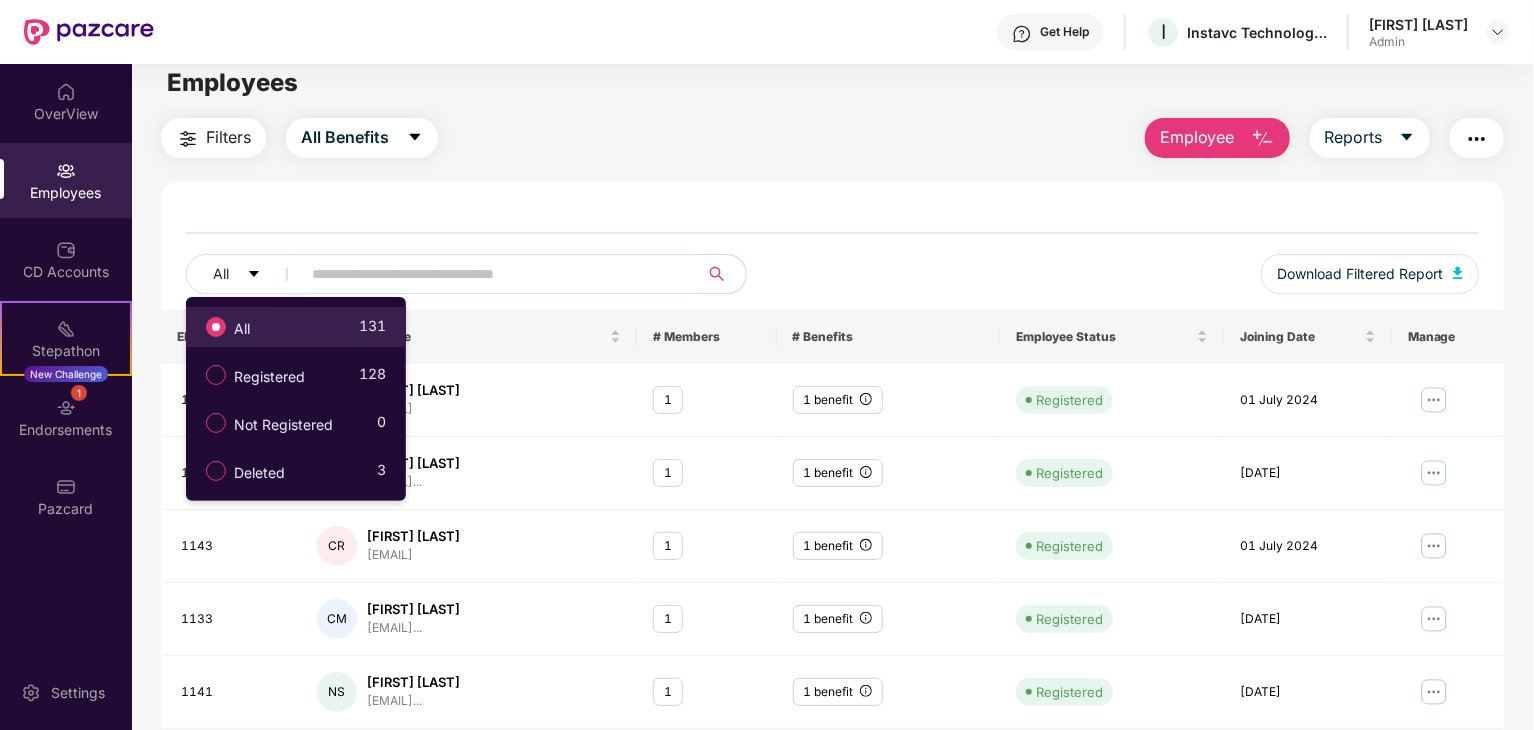 click on "All" at bounding box center [242, 329] 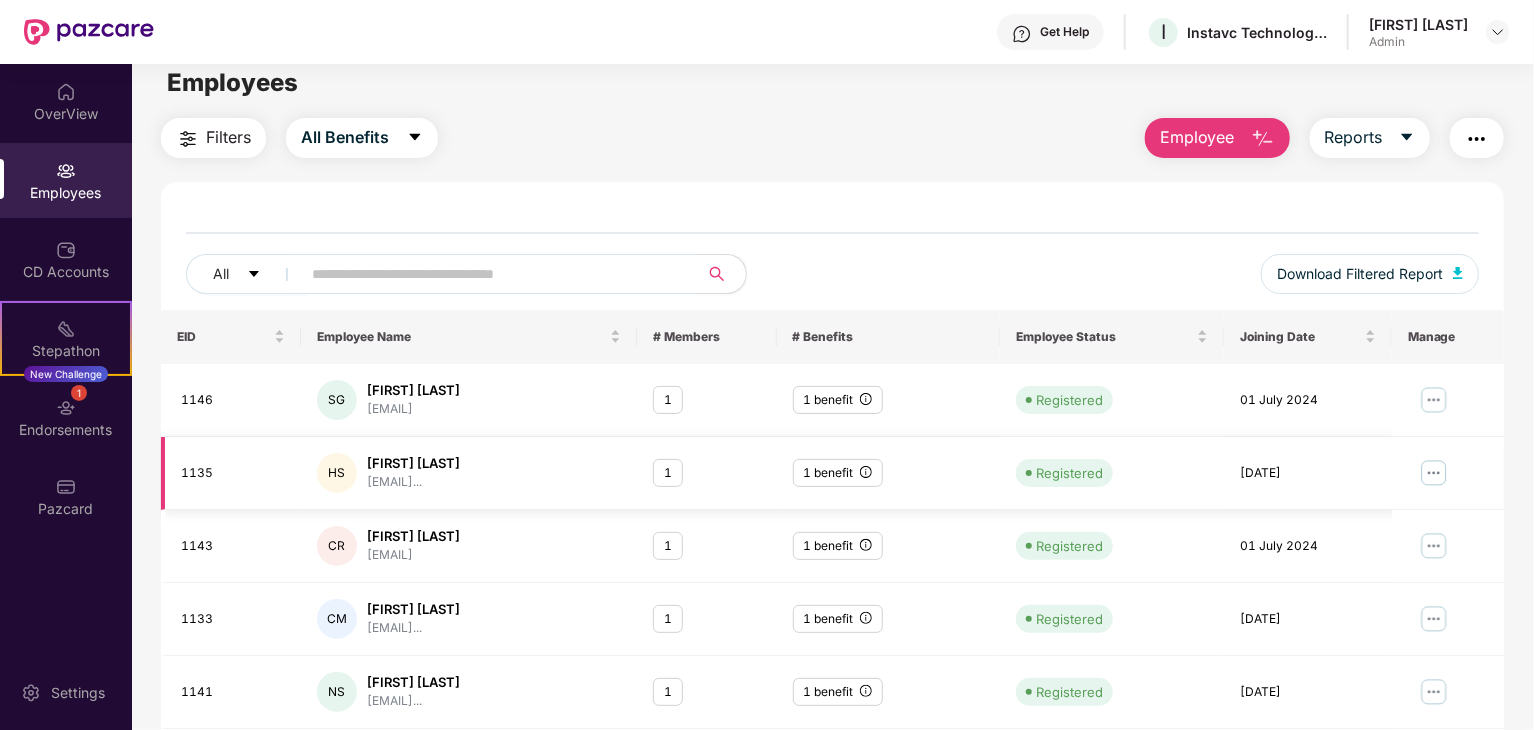 scroll, scrollTop: 449, scrollLeft: 0, axis: vertical 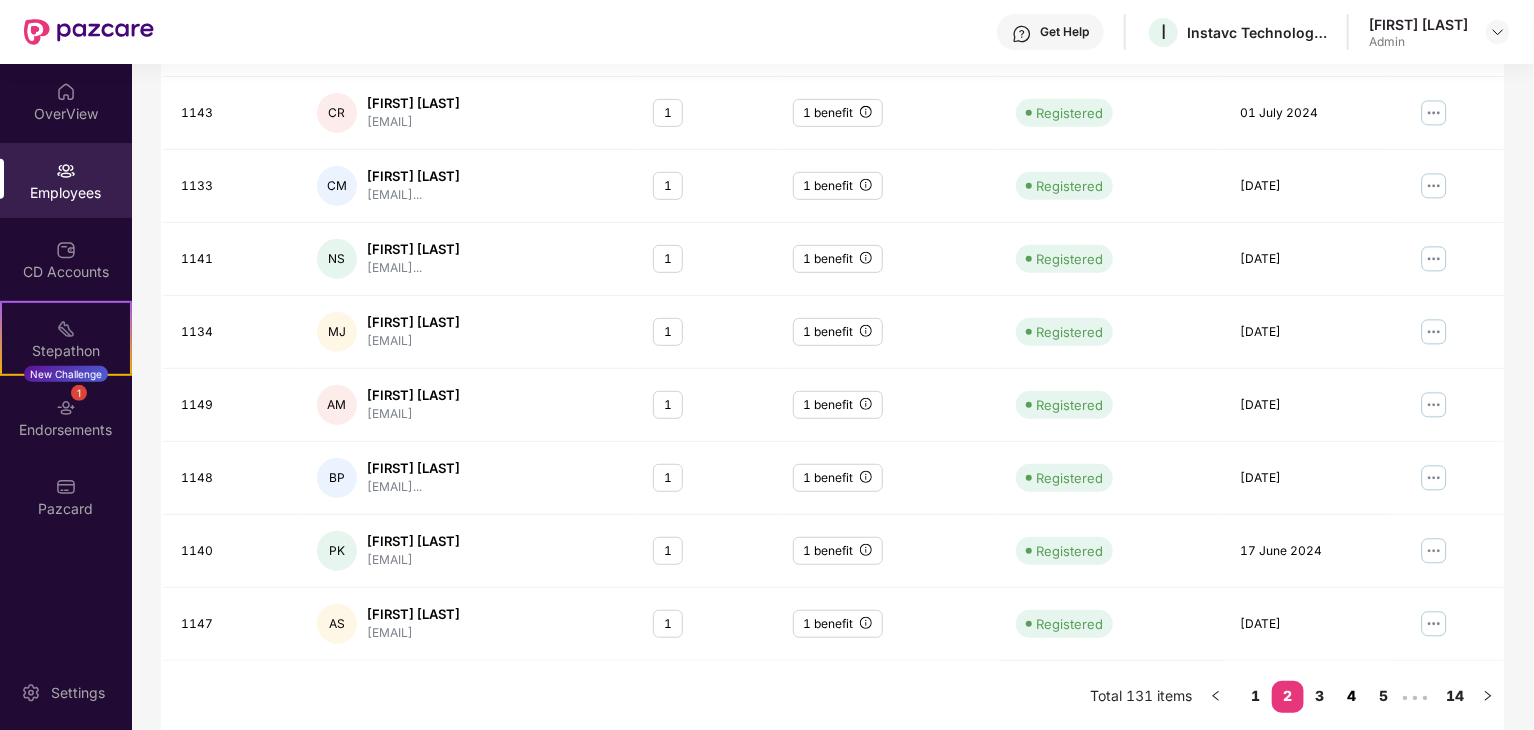 click on "4" at bounding box center (1352, 696) 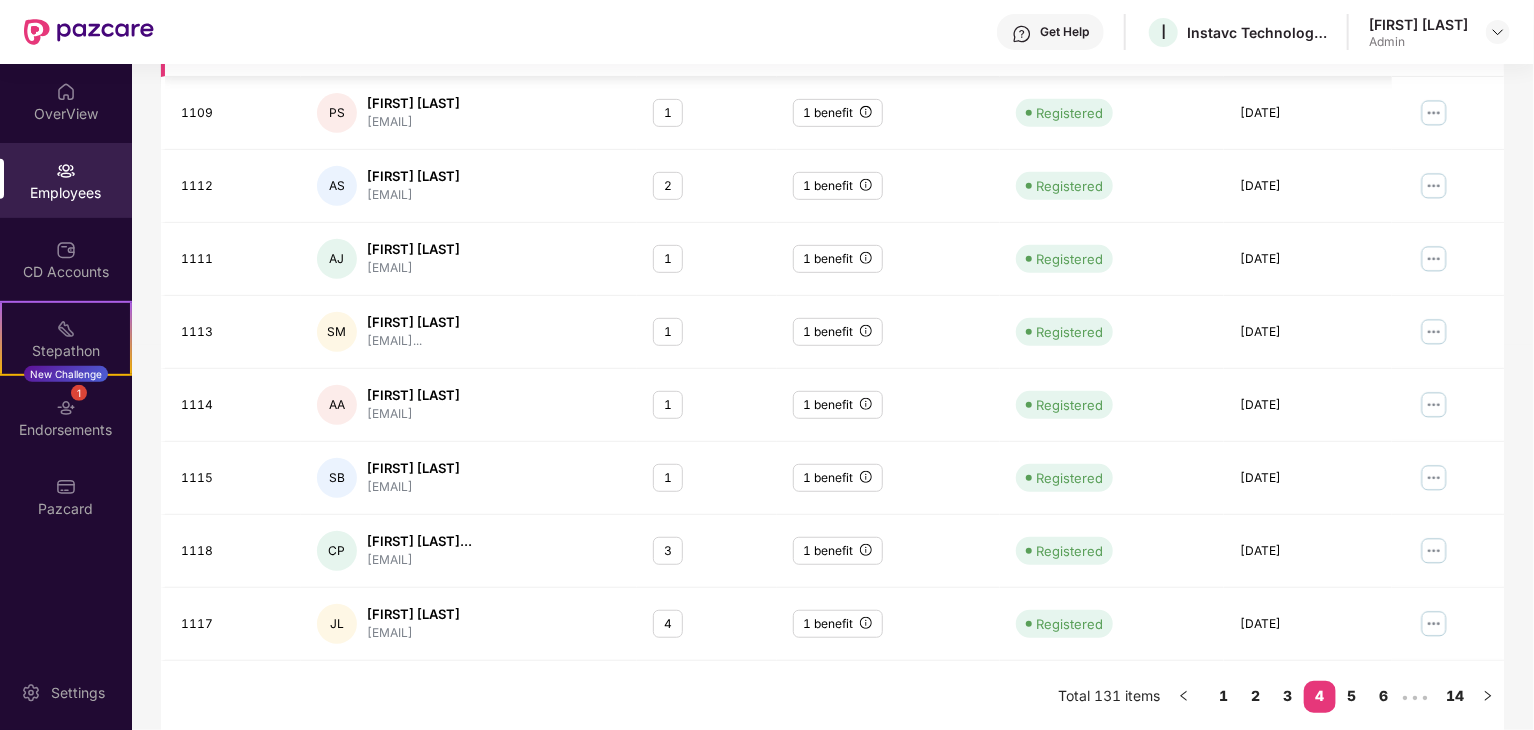 scroll, scrollTop: 0, scrollLeft: 0, axis: both 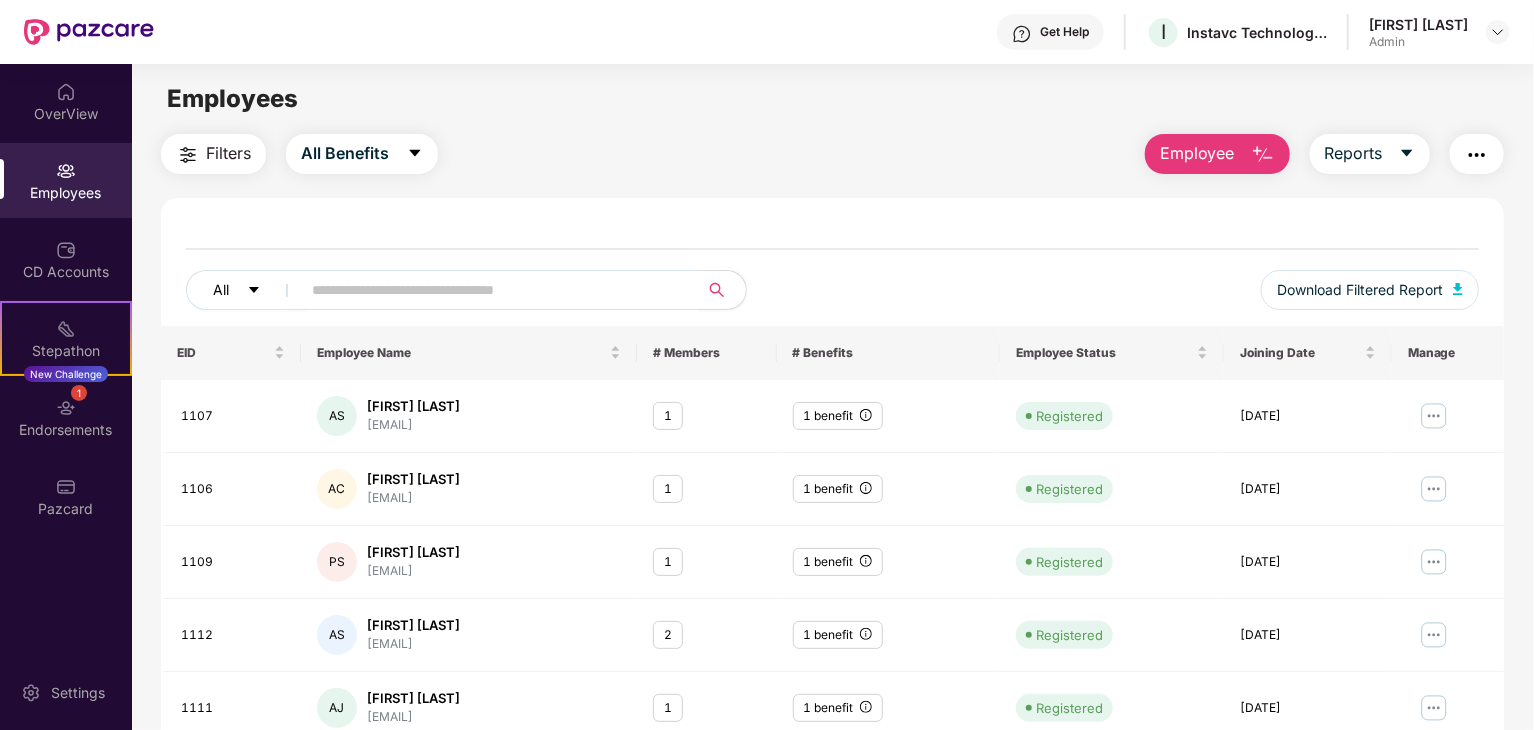click on "All" at bounding box center [247, 290] 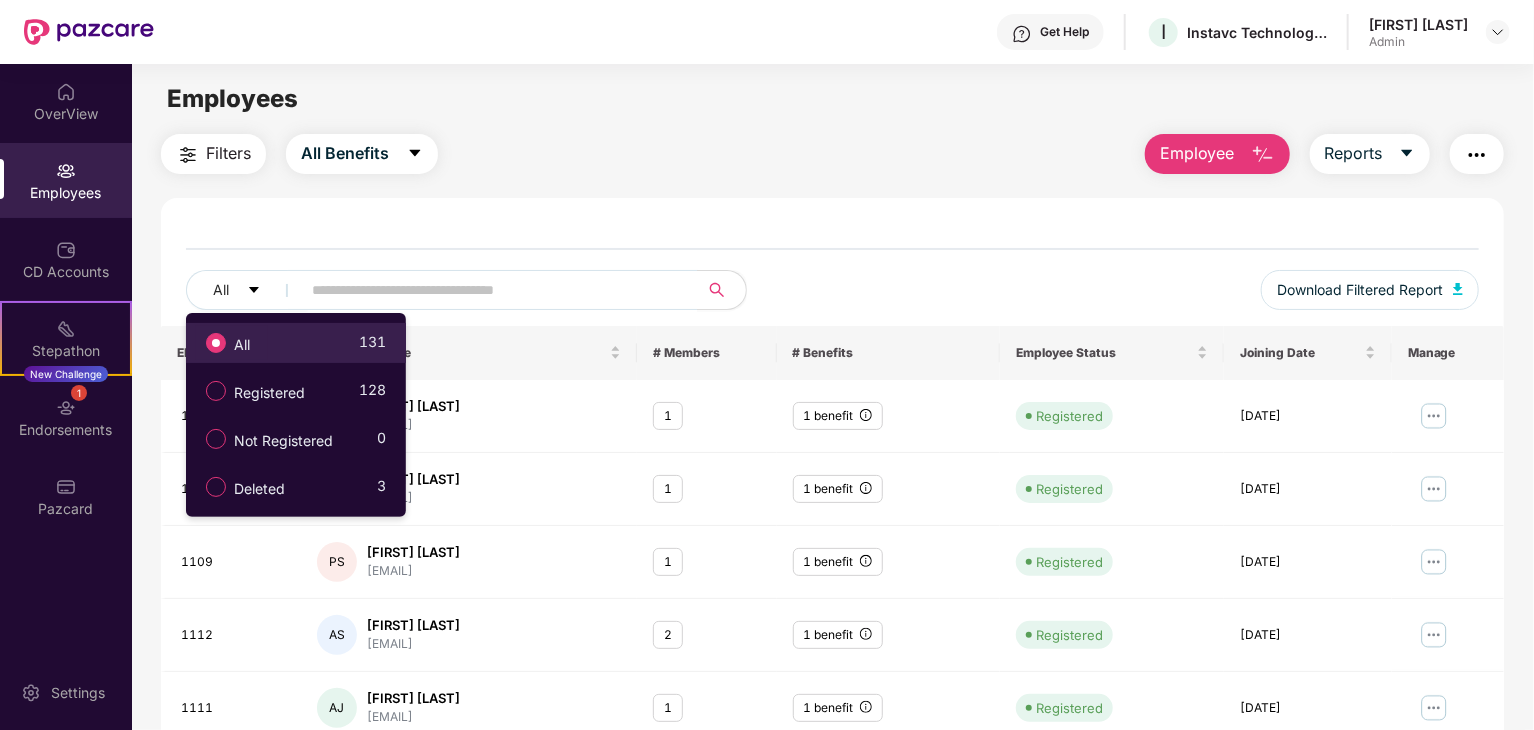 click on "All" at bounding box center (232, 343) 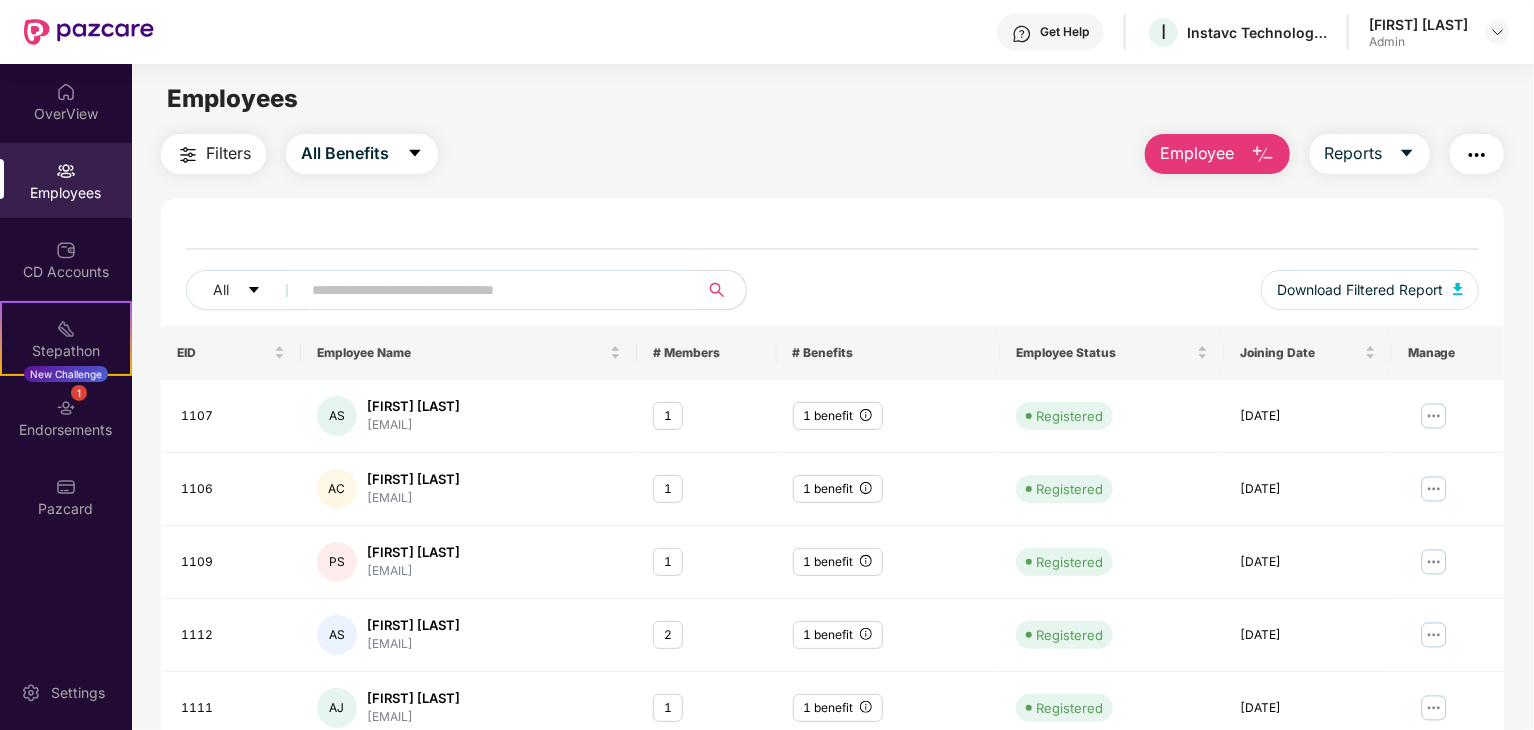 click at bounding box center (1477, 154) 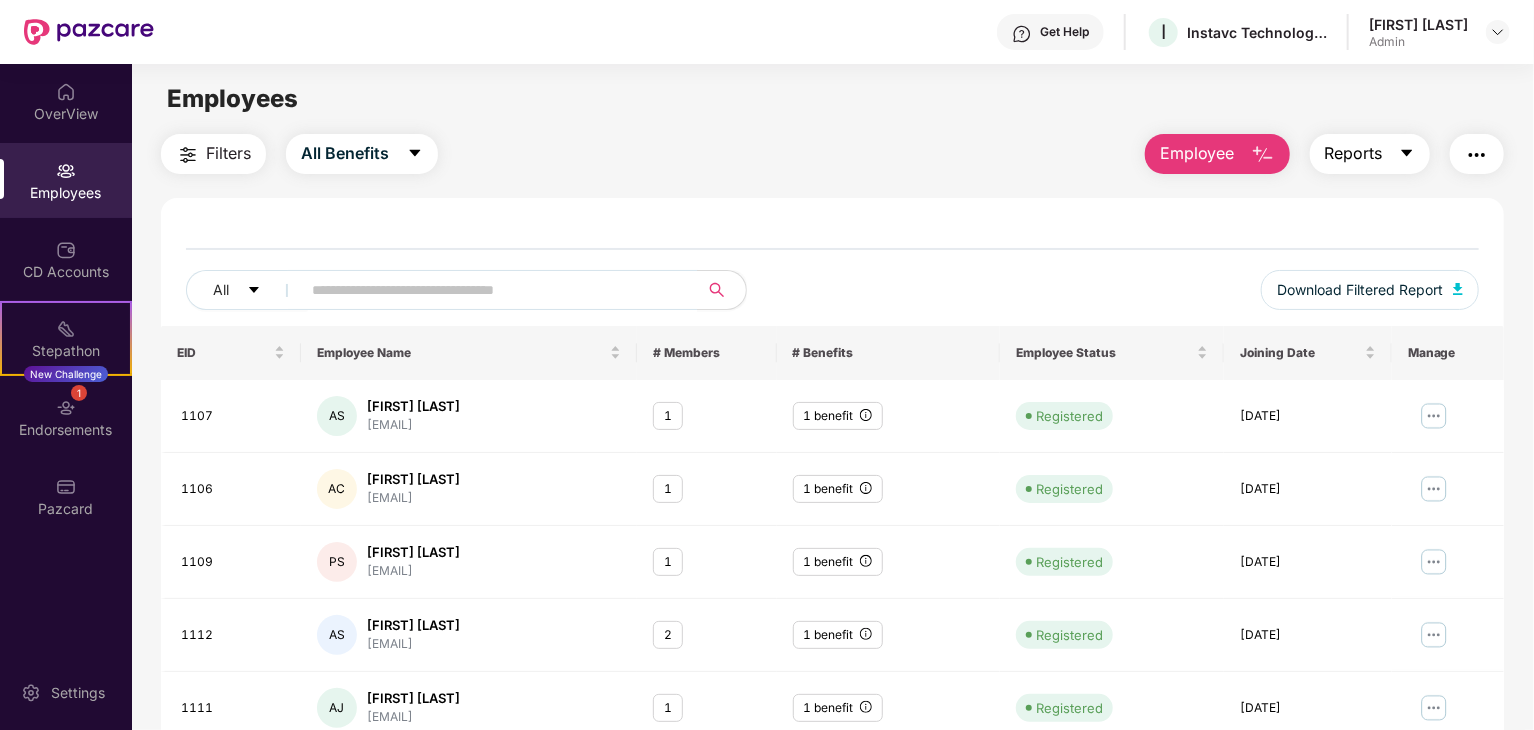 click 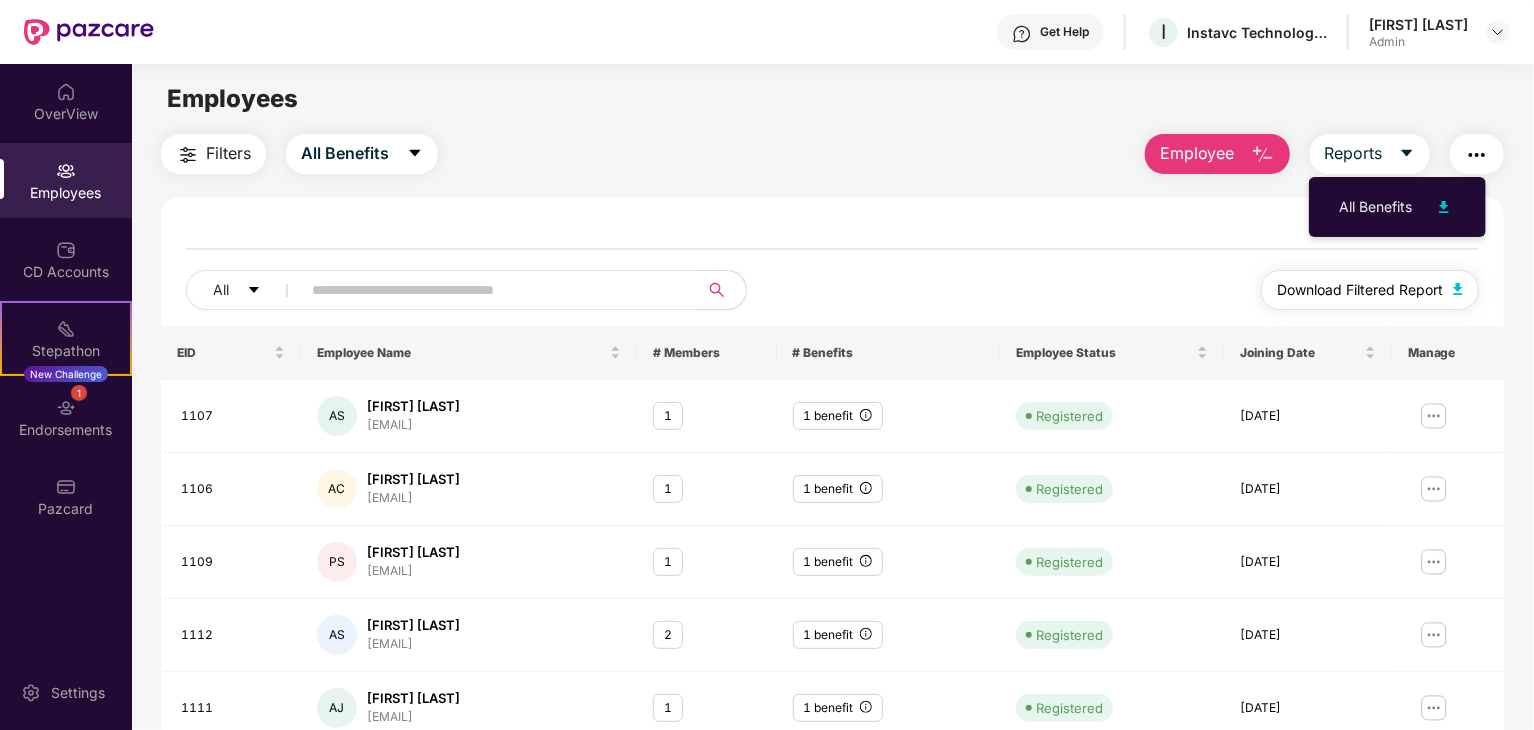 click at bounding box center [1458, 289] 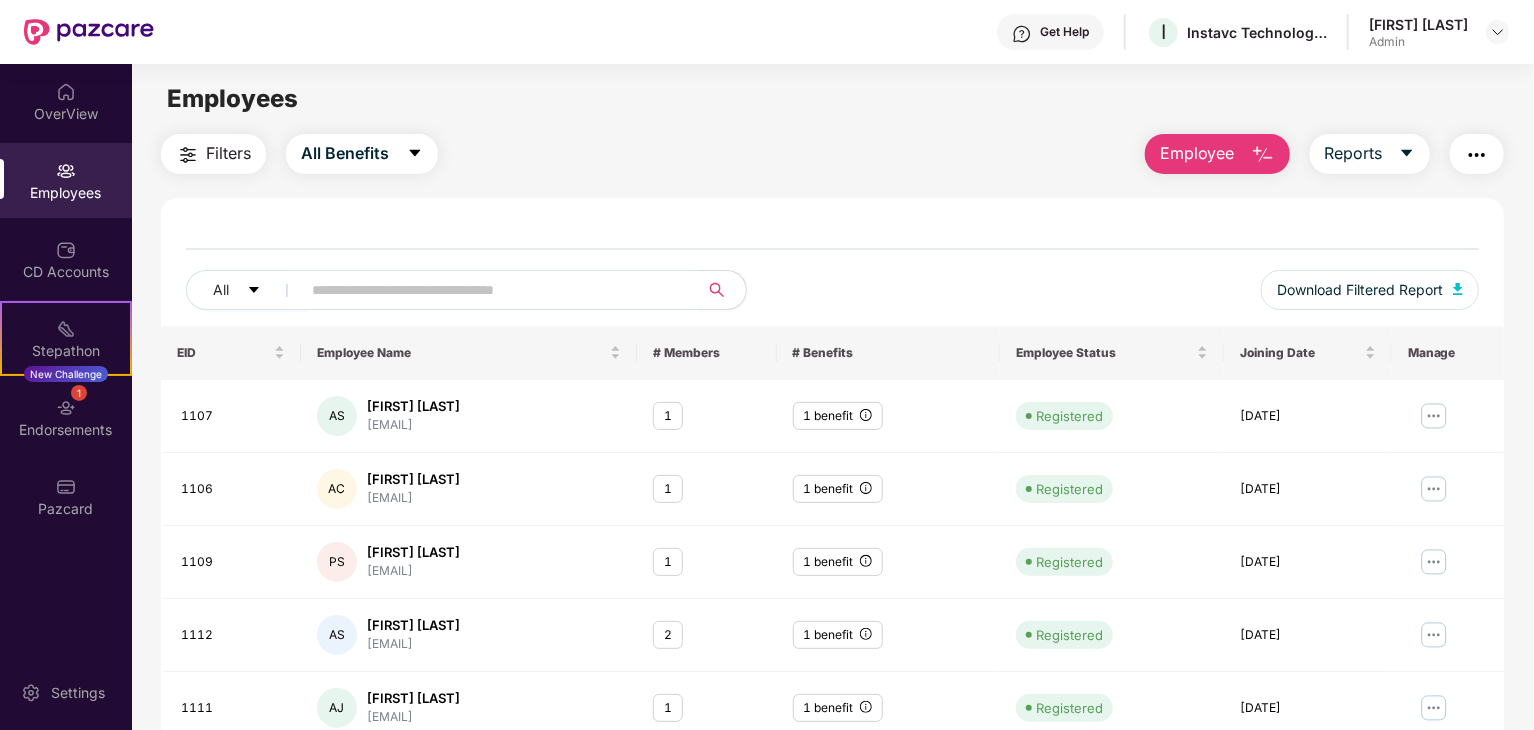 click at bounding box center (491, 290) 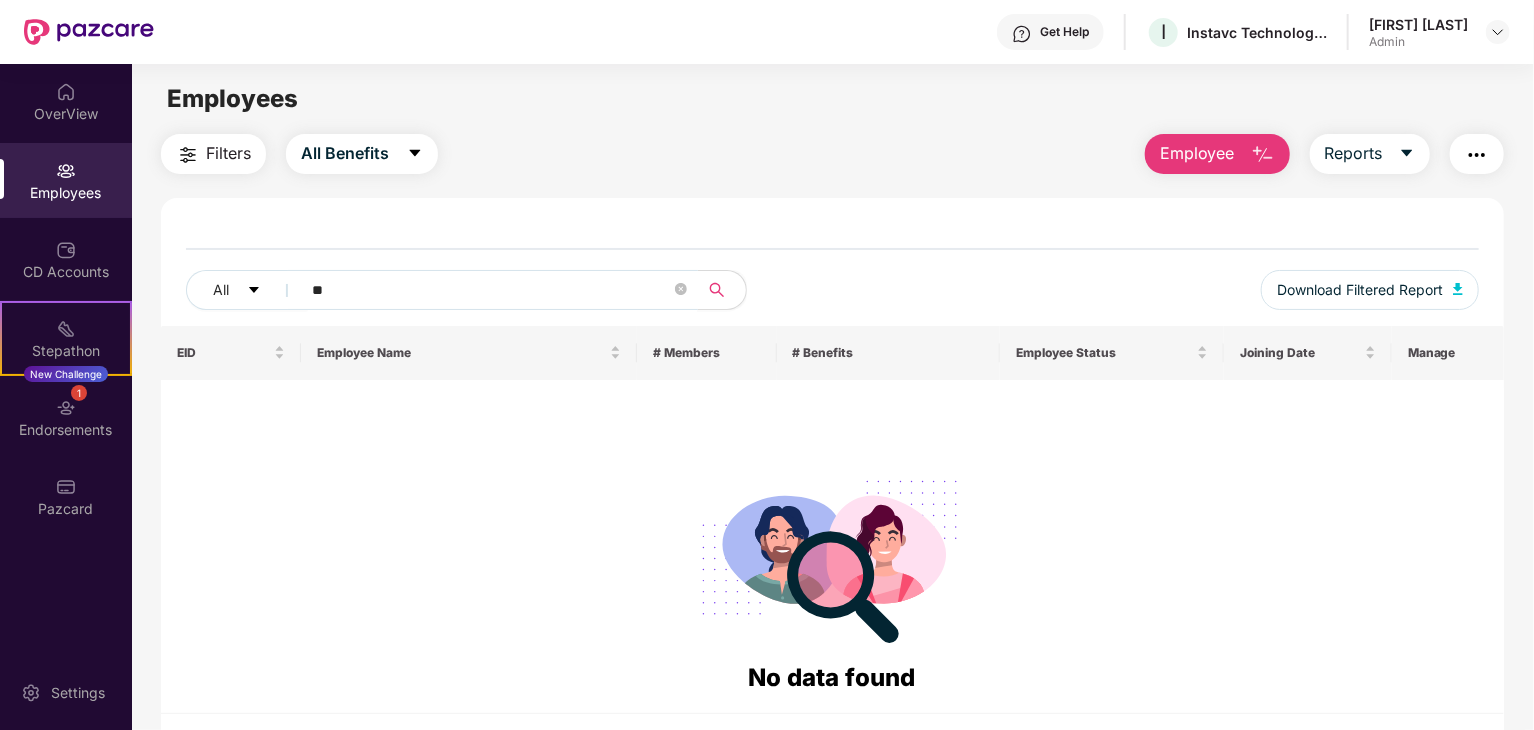 type on "*" 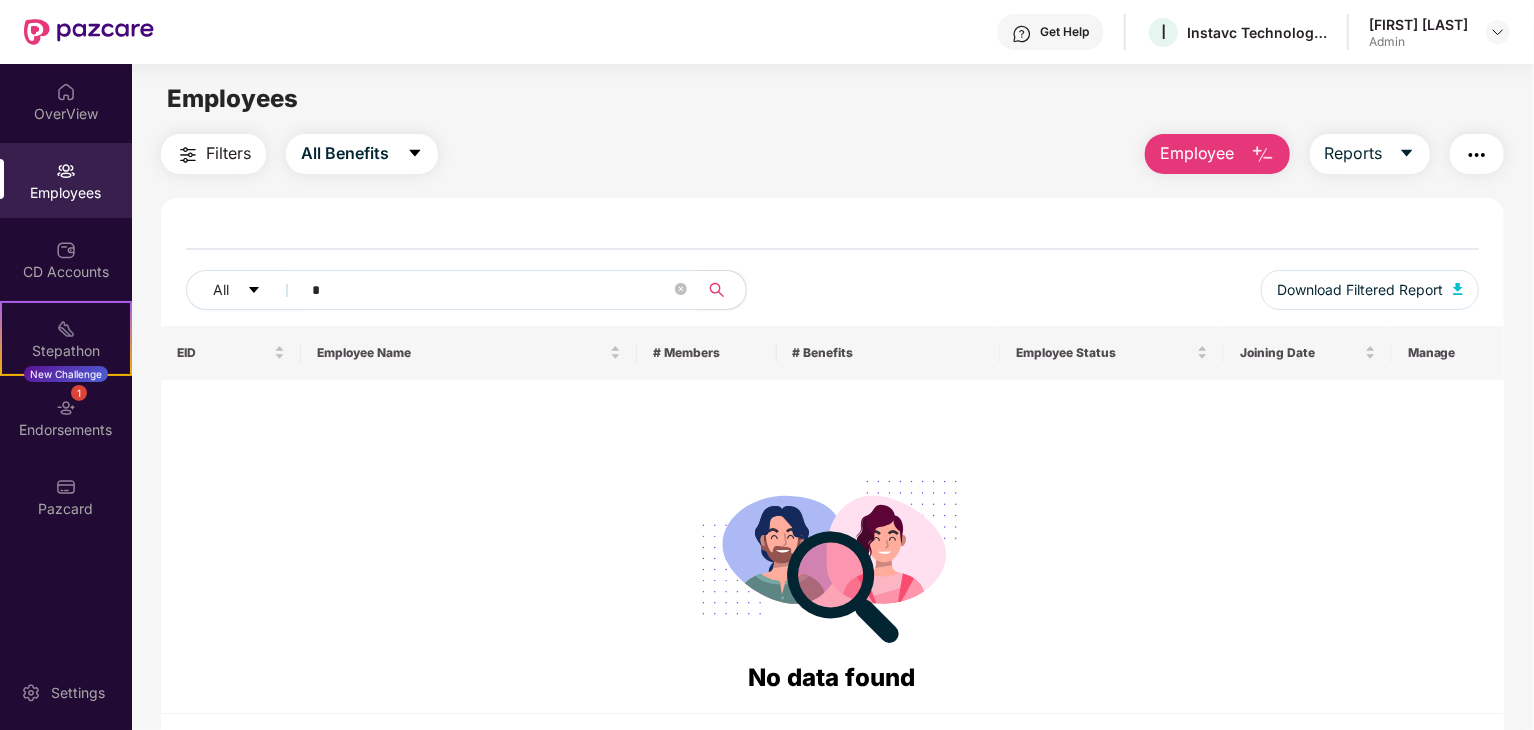 type 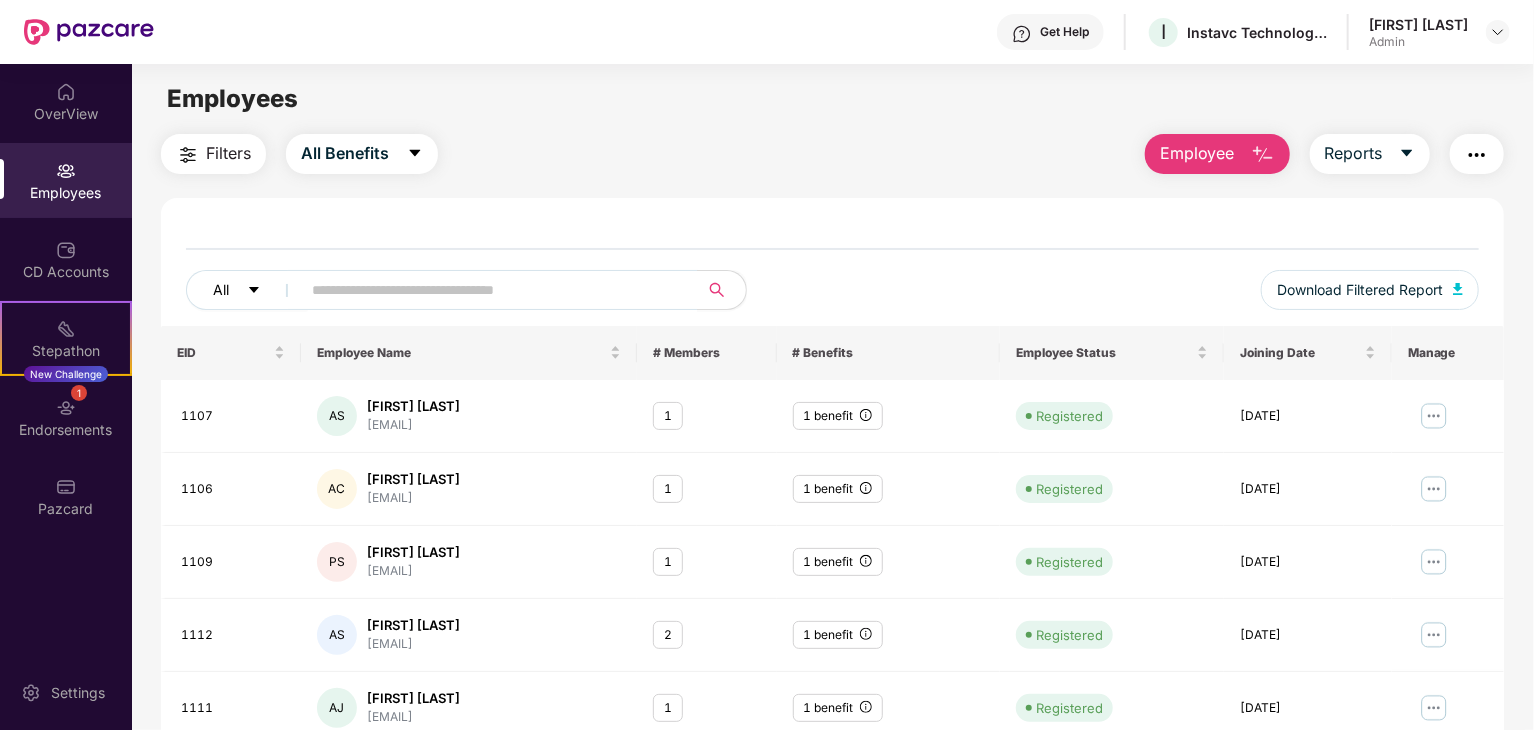click on "All" at bounding box center [247, 290] 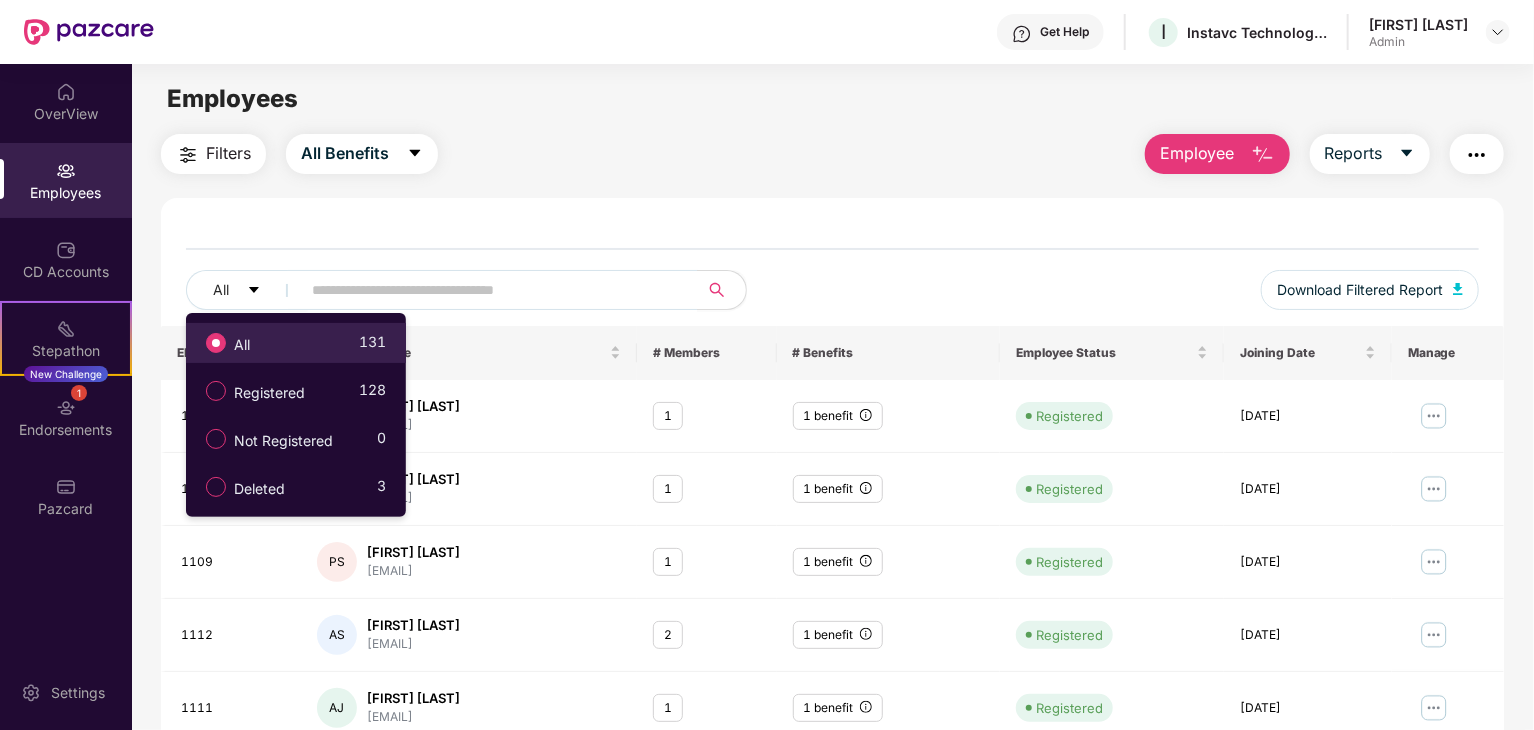 click on "Filters All Benefits Employee  Reports All Download Filtered Report EID Employee Name # Members # Benefits Employee Status Joining Date Manage               1107 AS Asheesh Sharma   asheesh@instavc.com 1 1 benefit    Registered 03 Apr 2024 1106 AC Astha Chauhan   astha@instavc.com 1 1 benefit    Registered 03 Apr 2024 1109 PS Priyansh Srivastava   priyansh@instavc.com 1 1 benefit    Registered 03 Apr 2024 1112 AS Abdul Mazeed Shaik   mazeed@instavc.com 2 1 benefit    Registered 03 Apr 2024 1111 AJ Aryan Jaiswal   aryan@instavc.com 1 1 benefit    Registered 03 Apr 2024 1113 SM Sai Mallikarjuna   mallikarjuna@instavc.c... 1 1 benefit    Registered 03 Apr 2024 1114 AA Ajaykumar  Athmakuri   ajayk@instavc.com 1 1 benefit    Registered 03 Apr 2024 1115 SB Someswara Rao B   someswara@instavc.com 1 1 benefit    Registered 03 Apr 2024 1118 CP Chennakesavulu Putchak...   kesav@instavc.com 3 1 benefit    Registered 03 Apr 2024 1117 JL Jayakumar Loganathan   jayakumar@instavc.com 4 1 benefit    1 2 3 4" at bounding box center (832, 658) 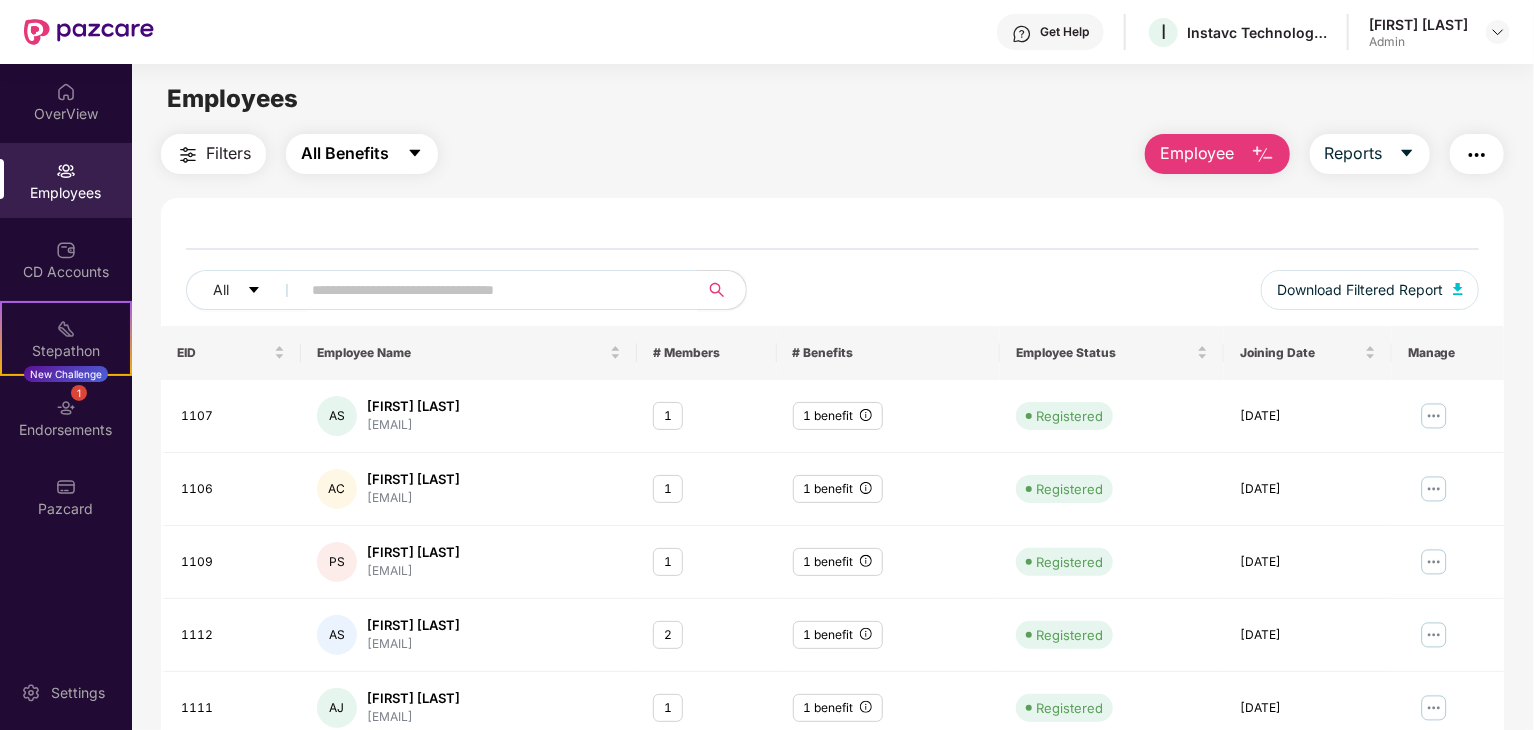 click 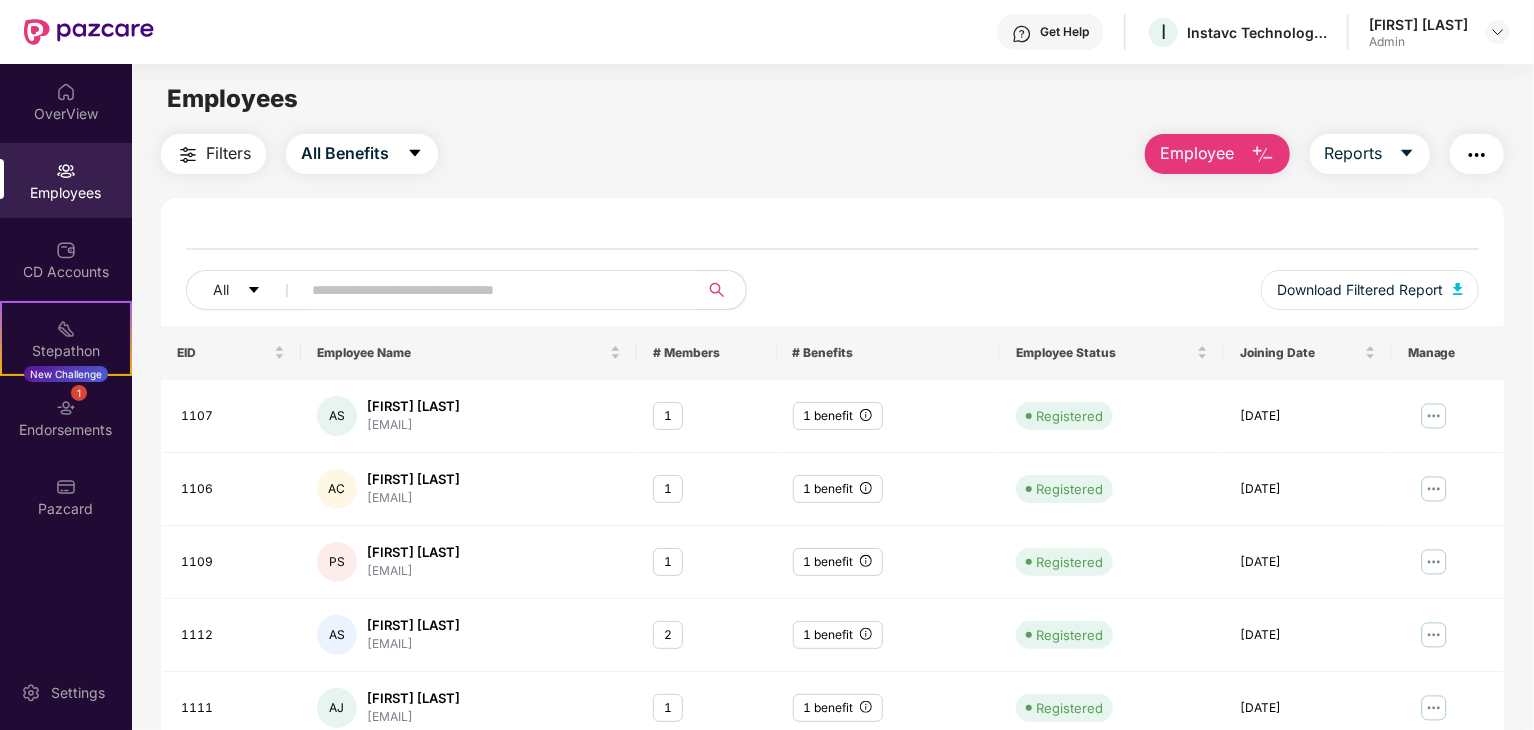 click on "All Download Filtered Report EID Employee Name # Members # Benefits Employee Status Joining Date Manage               1107 AS Asheesh Sharma   asheesh@instavc.com 1 1 benefit    Registered 03 Apr 2024 1106 AC Astha Chauhan   astha@instavc.com 1 1 benefit    Registered 03 Apr 2024 1109 PS Priyansh Srivastava   priyansh@instavc.com 1 1 benefit    Registered 03 Apr 2024 1112 AS Abdul Mazeed Shaik   mazeed@instavc.com 2 1 benefit    Registered 03 Apr 2024 1111 AJ Aryan Jaiswal   aryan@instavc.com 1 1 benefit    Registered 03 Apr 2024 1113 SM Sai Mallikarjuna   mallikarjuna@instavc.c... 1 1 benefit    Registered 03 Apr 2024 1114 AA Ajaykumar  Athmakuri   ajayk@instavc.com 1 1 benefit    Registered 03 Apr 2024 1115 SB Someswara Rao B   someswara@instavc.com 1 1 benefit    Registered 03 Apr 2024 1118 CP Chennakesavulu Putchak...   kesav@instavc.com 3 1 benefit    Registered 03 Apr 2024 1117 JL Jayakumar Loganathan   jayakumar@instavc.com 4 1 benefit    Registered 03 Apr 2024 Total 131 items 1 2 3 4" at bounding box center [832, 690] 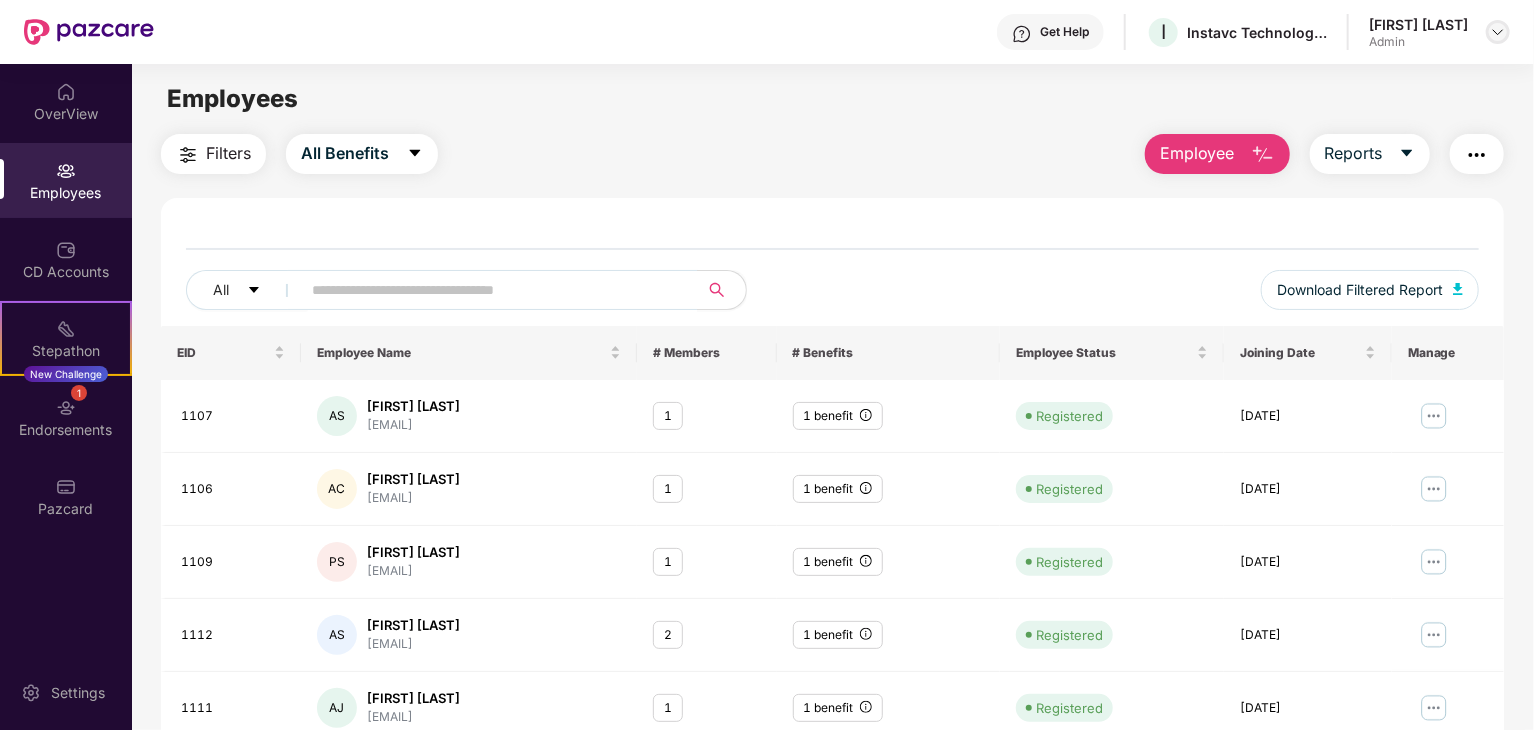 click at bounding box center [1498, 32] 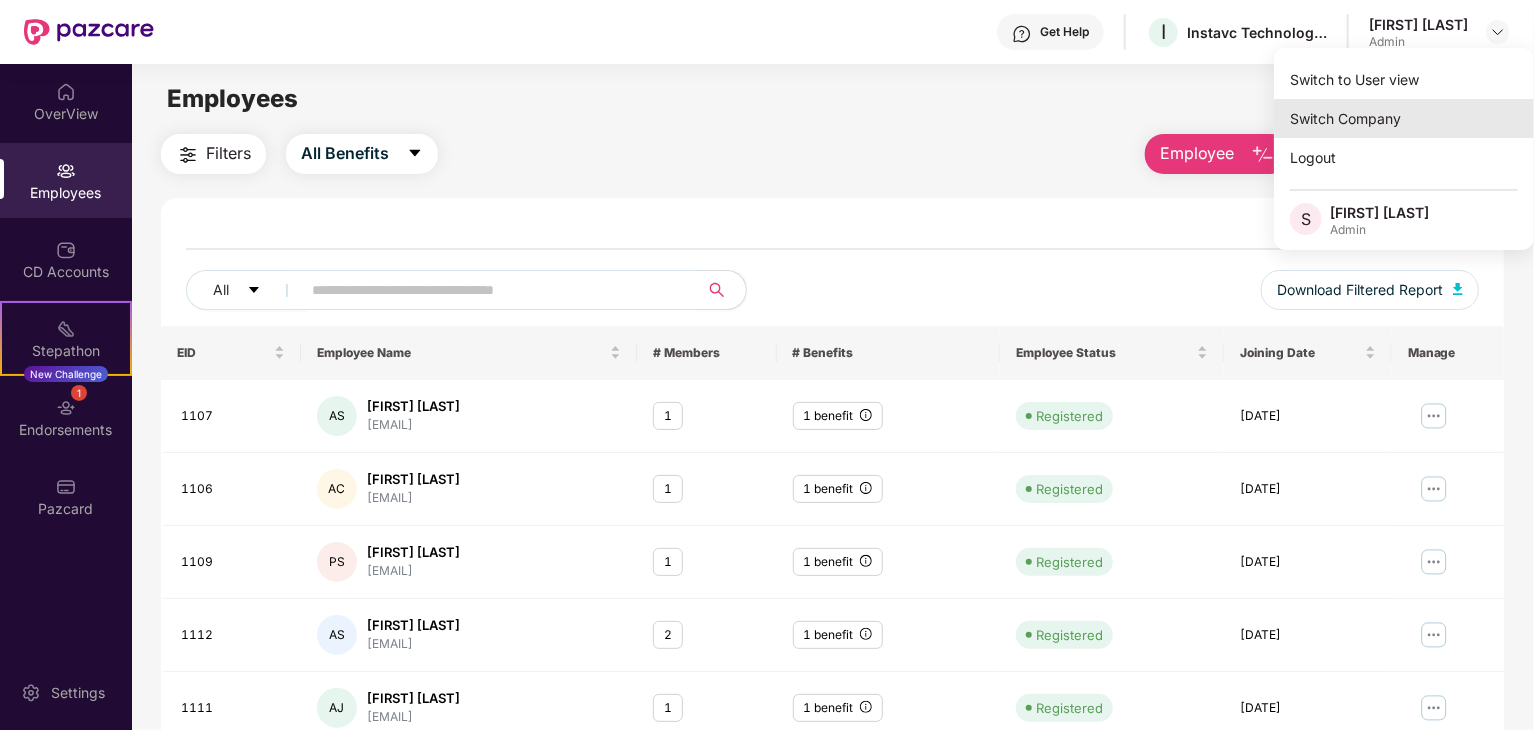 click on "Switch Company" at bounding box center (1404, 118) 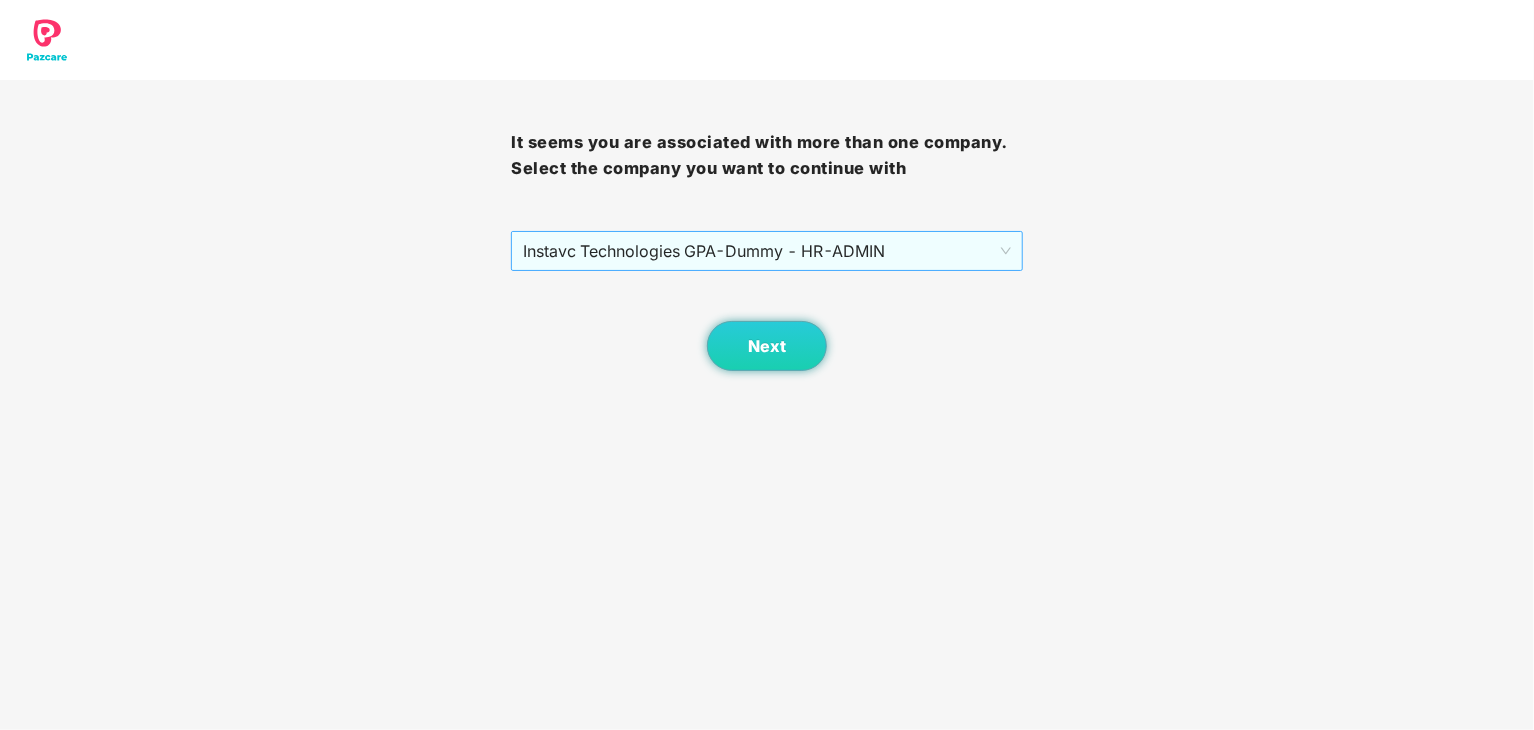 click on "Instavc Technologies GPA   -  Dummy - HR  -  ADMIN" at bounding box center [766, 251] 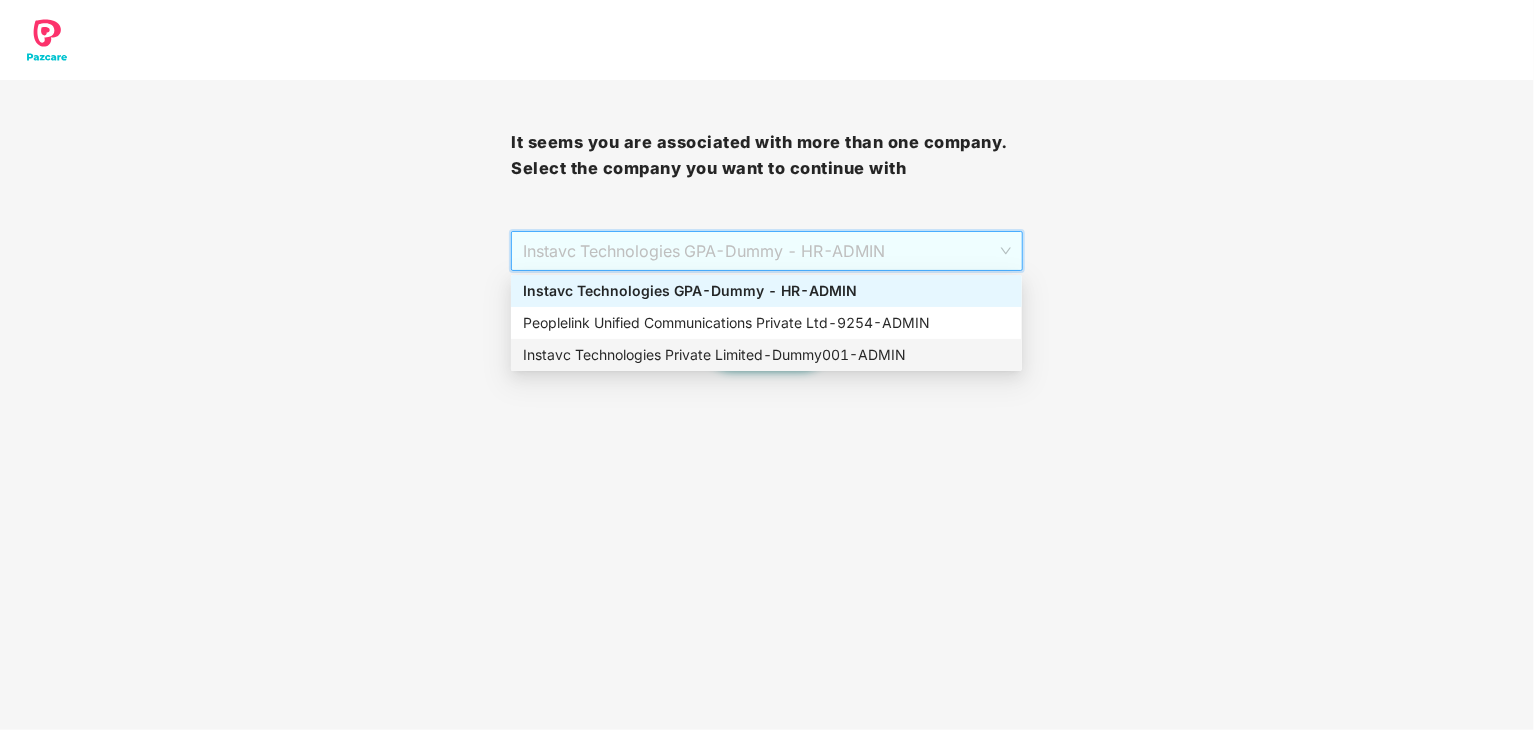 click on "Instavc Technologies Private Limited  -  Dummy001  -  ADMIN" at bounding box center (766, 355) 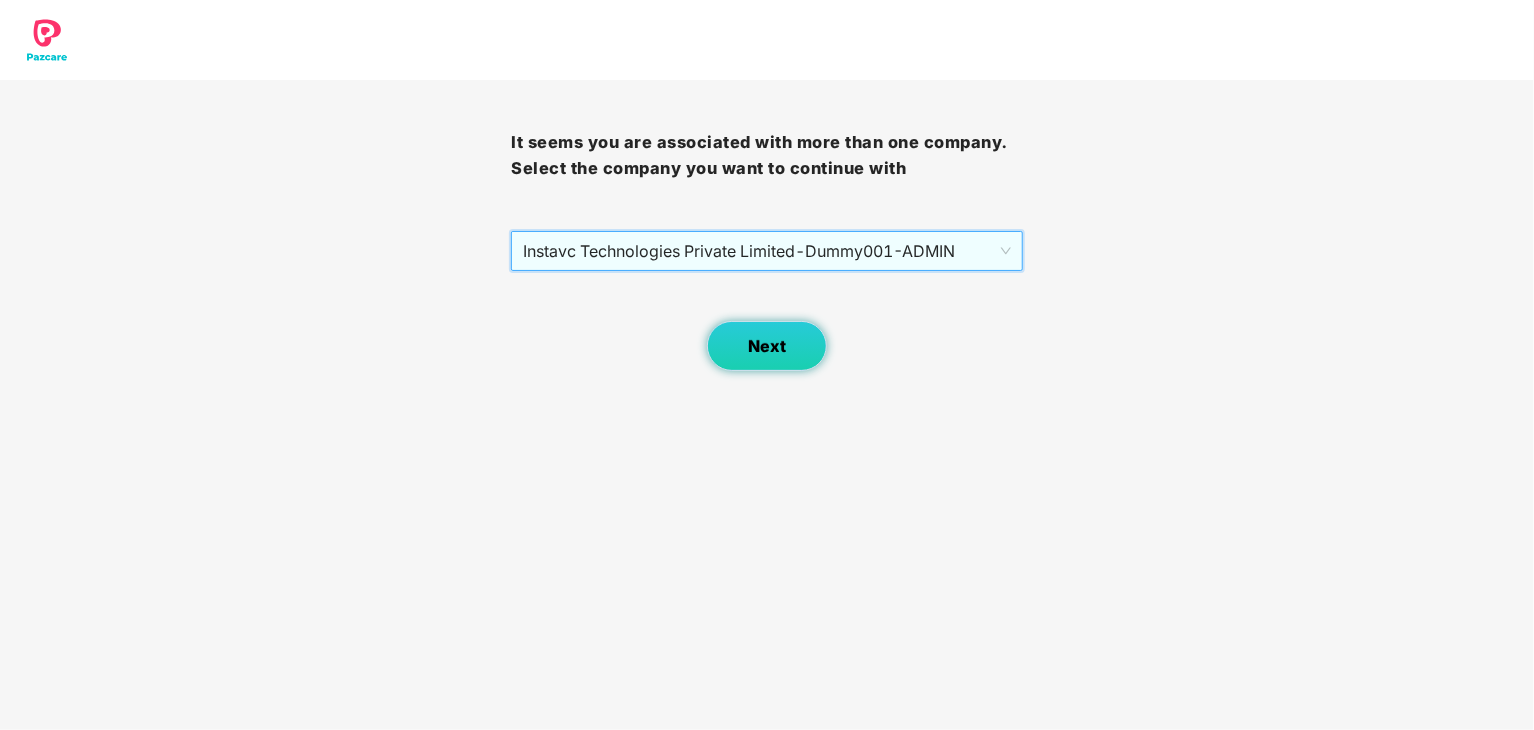 click on "Next" at bounding box center [767, 346] 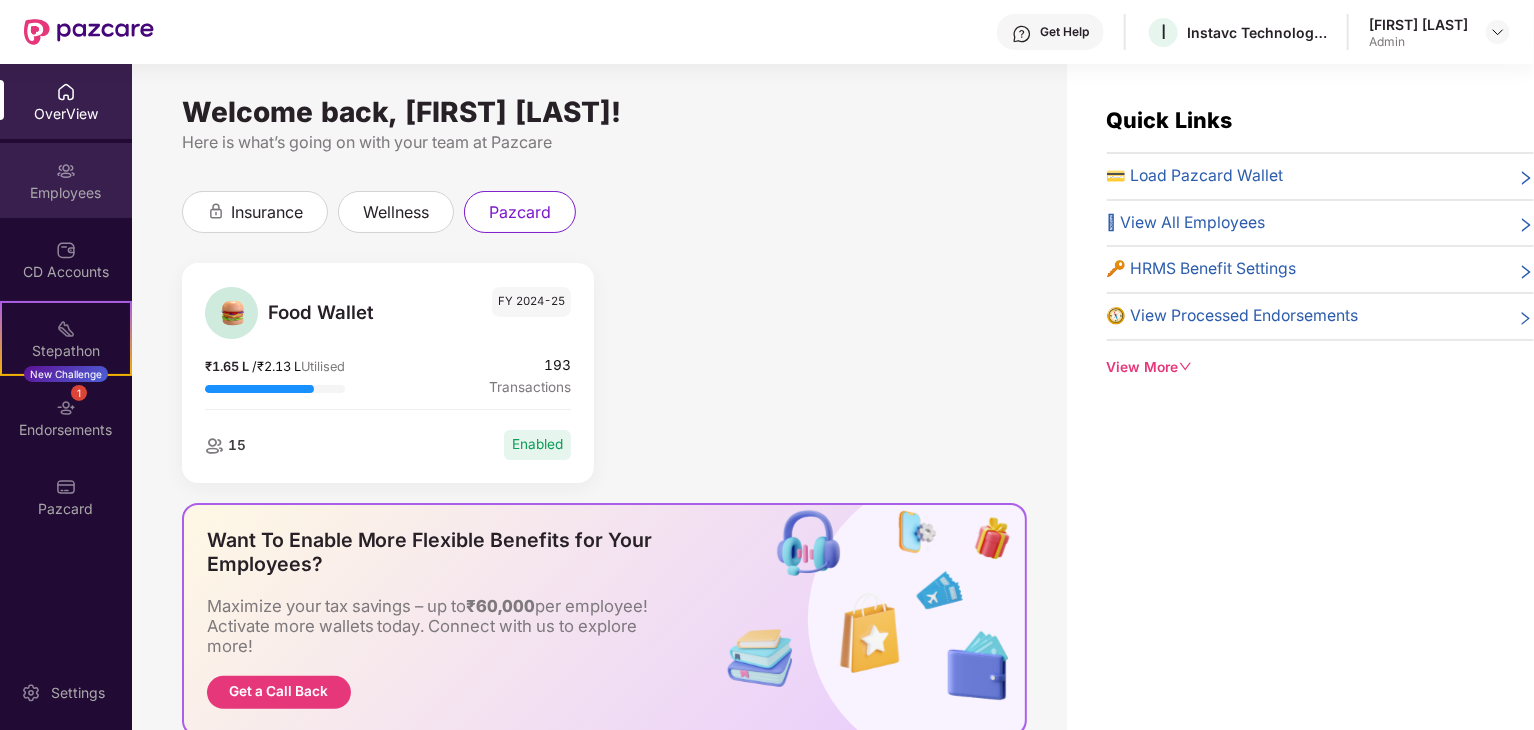 click on "Employees" at bounding box center (66, 193) 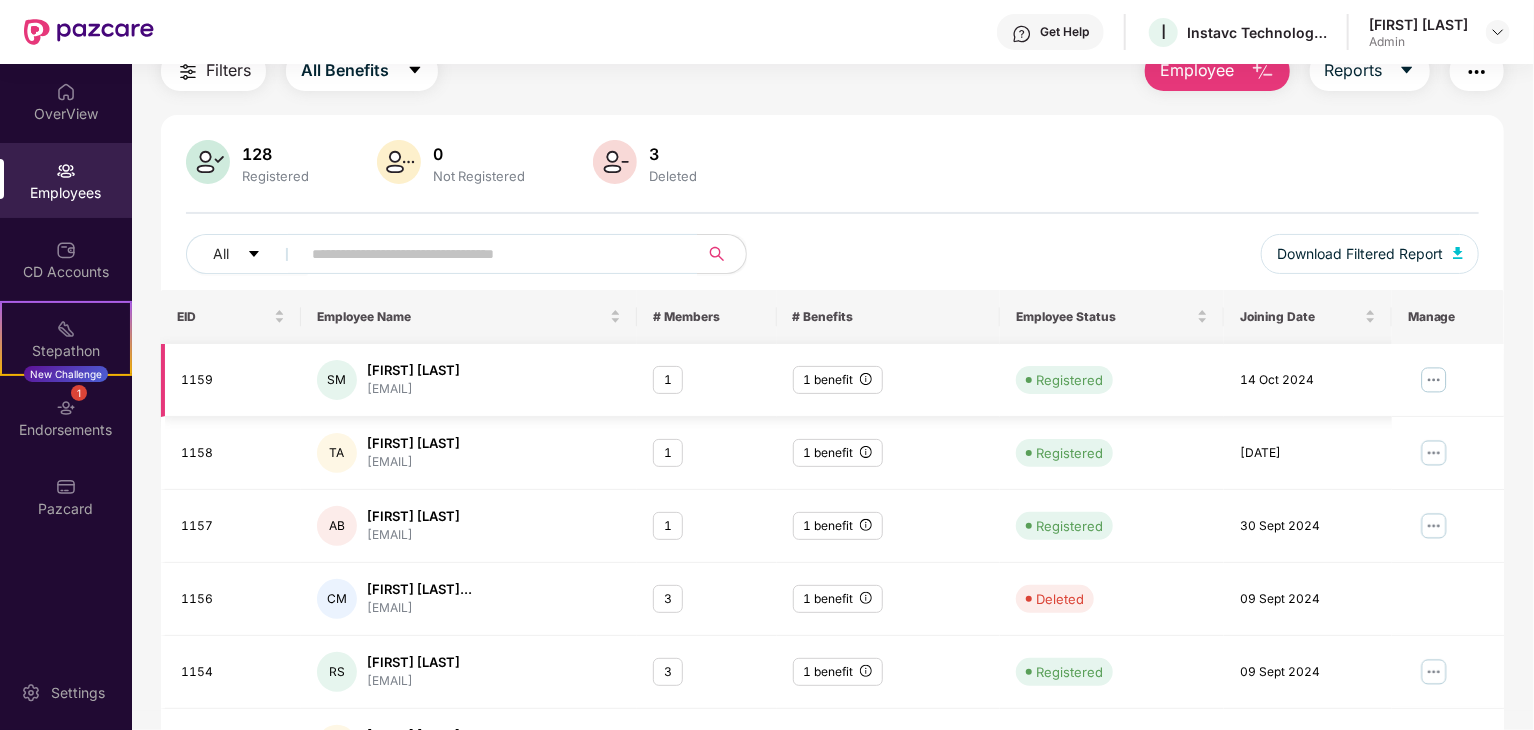 scroll, scrollTop: 0, scrollLeft: 0, axis: both 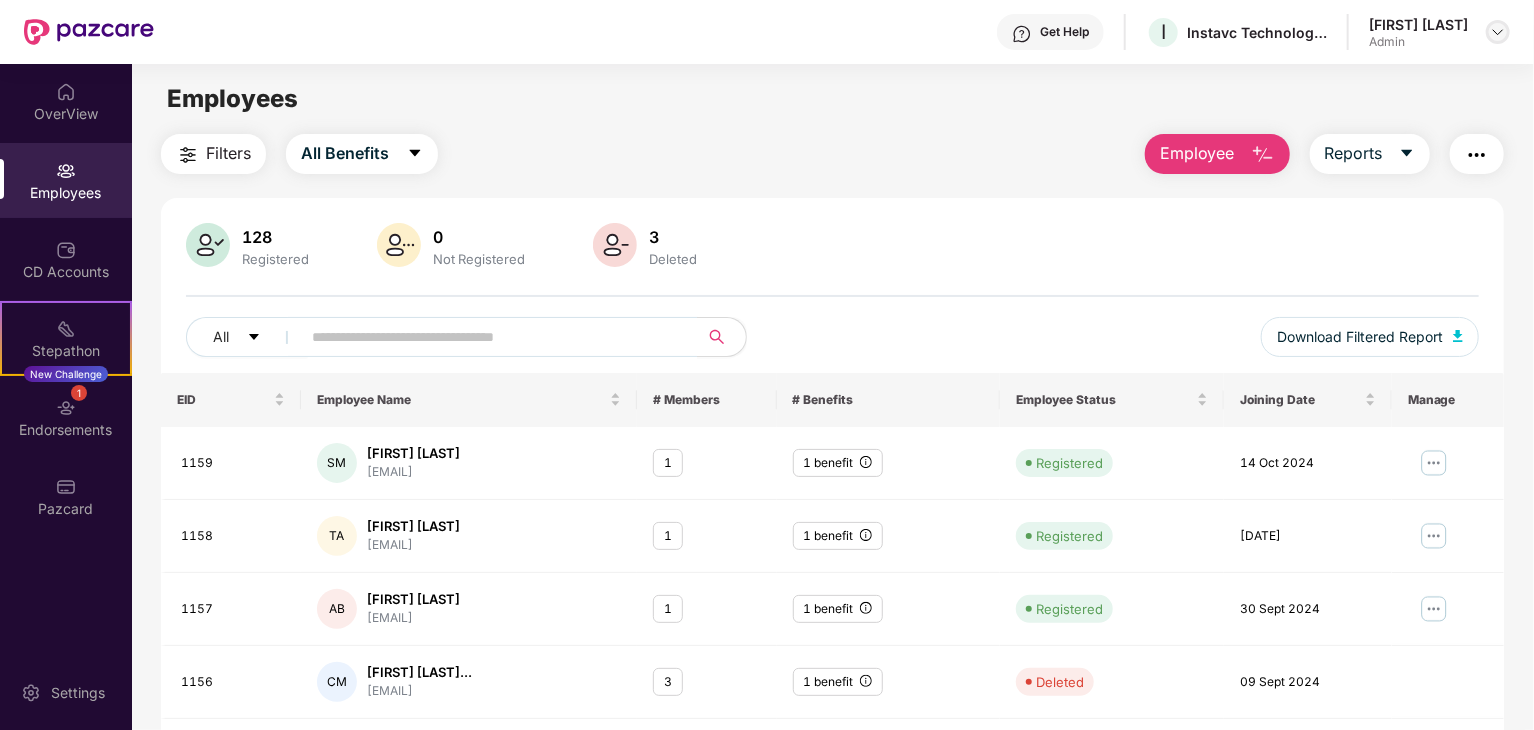 click at bounding box center [1498, 32] 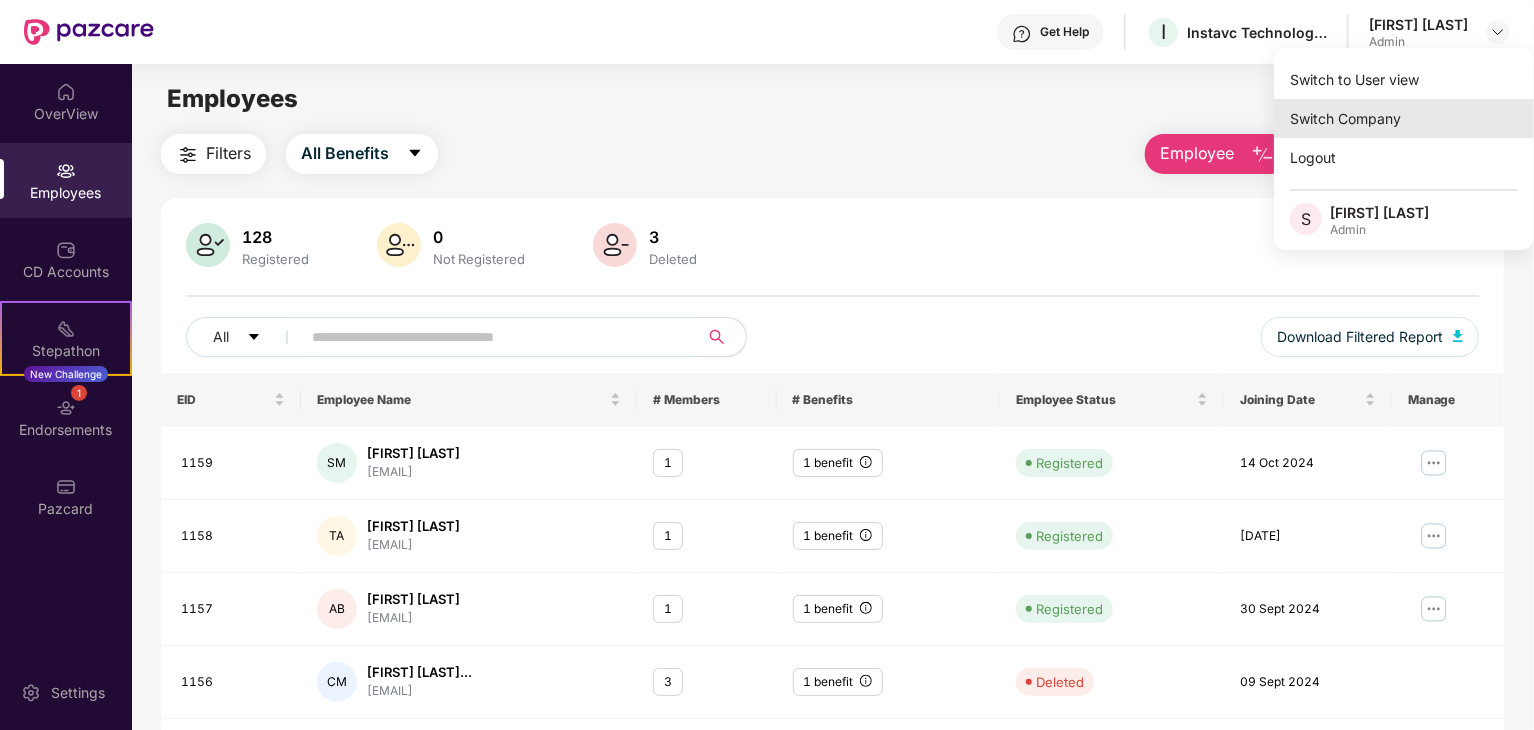 click on "Switch Company" at bounding box center [1404, 118] 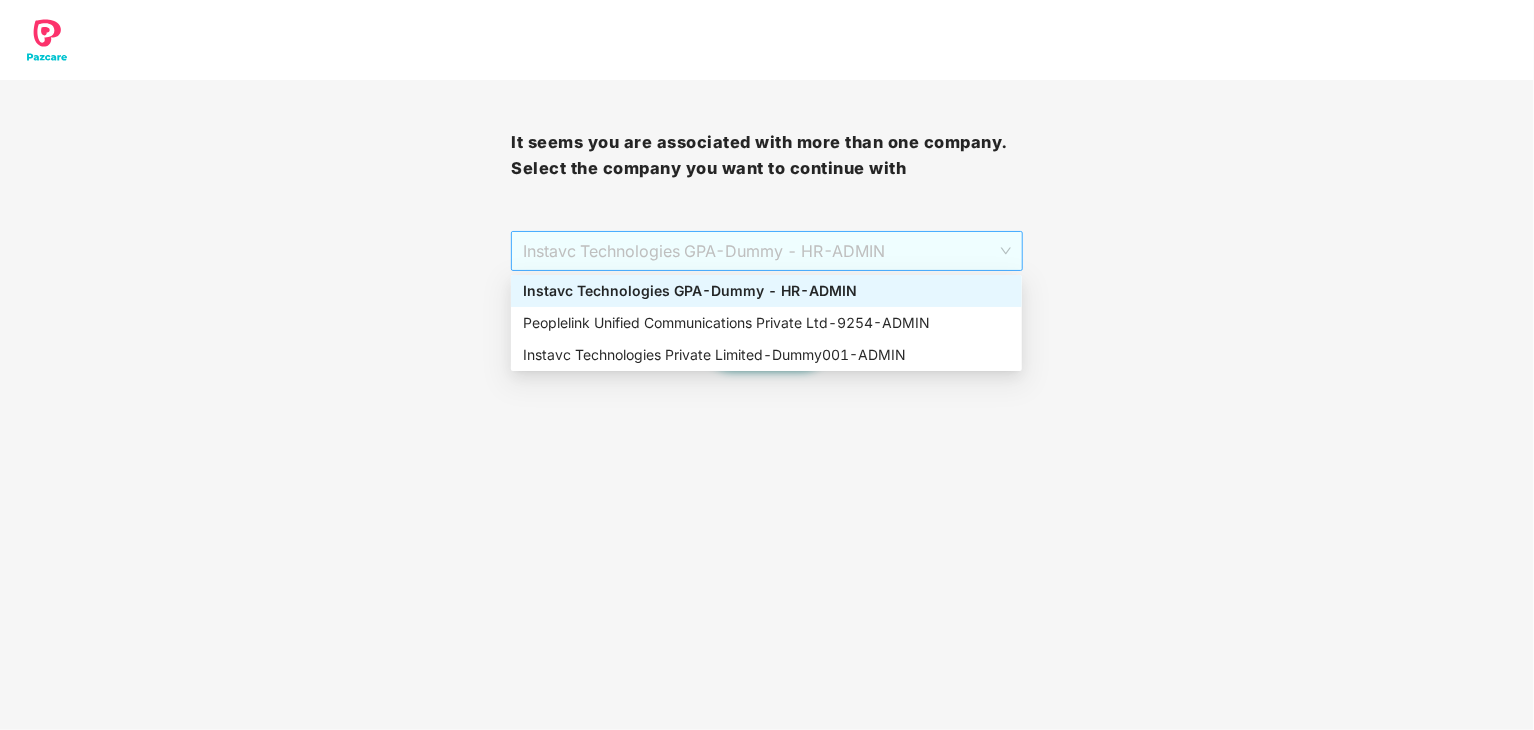 click on "Instavc Technologies GPA   -  Dummy - HR  -  ADMIN" at bounding box center [766, 251] 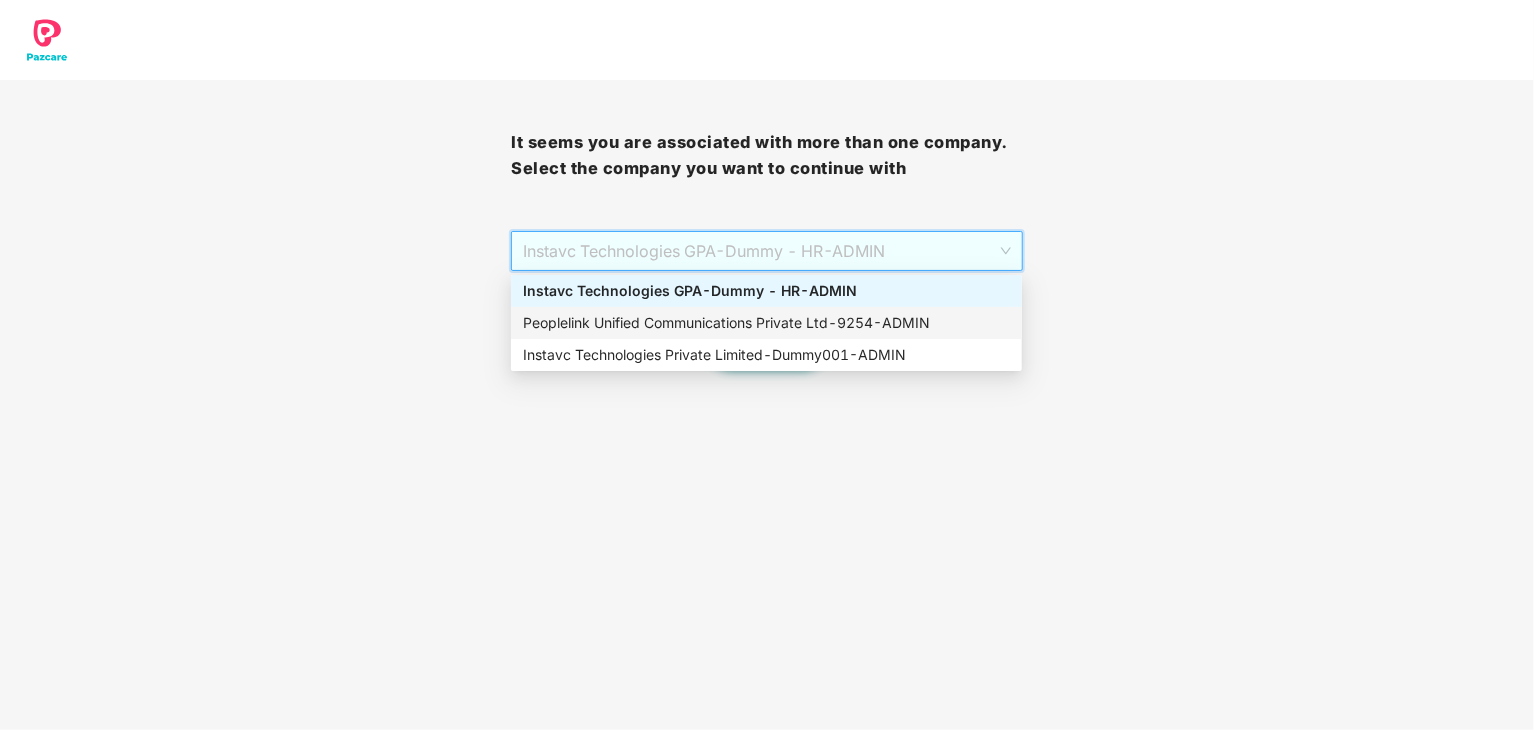 click on "Peoplelink Unified Communications Private Ltd  -  9254  -  ADMIN" at bounding box center (766, 323) 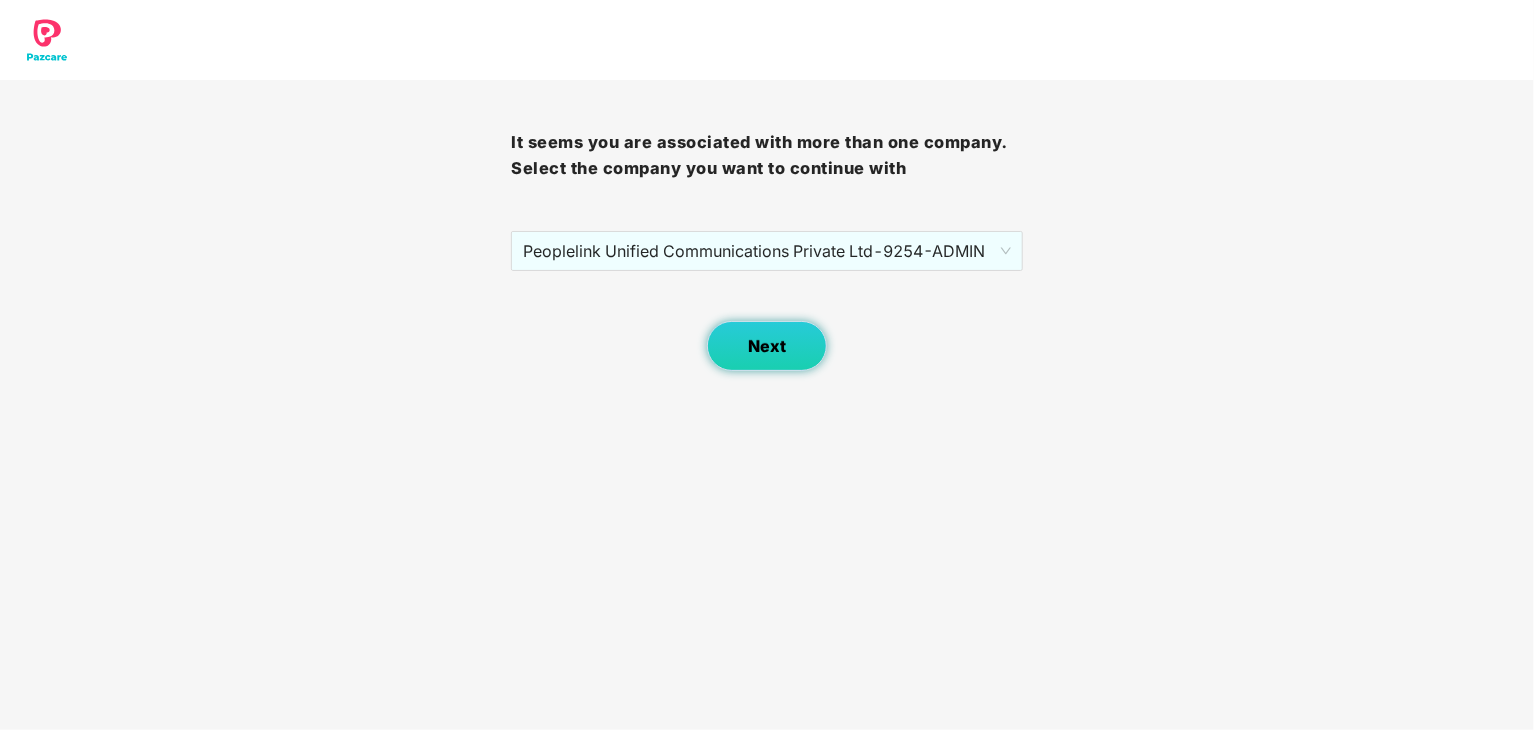 click on "Next" at bounding box center (767, 346) 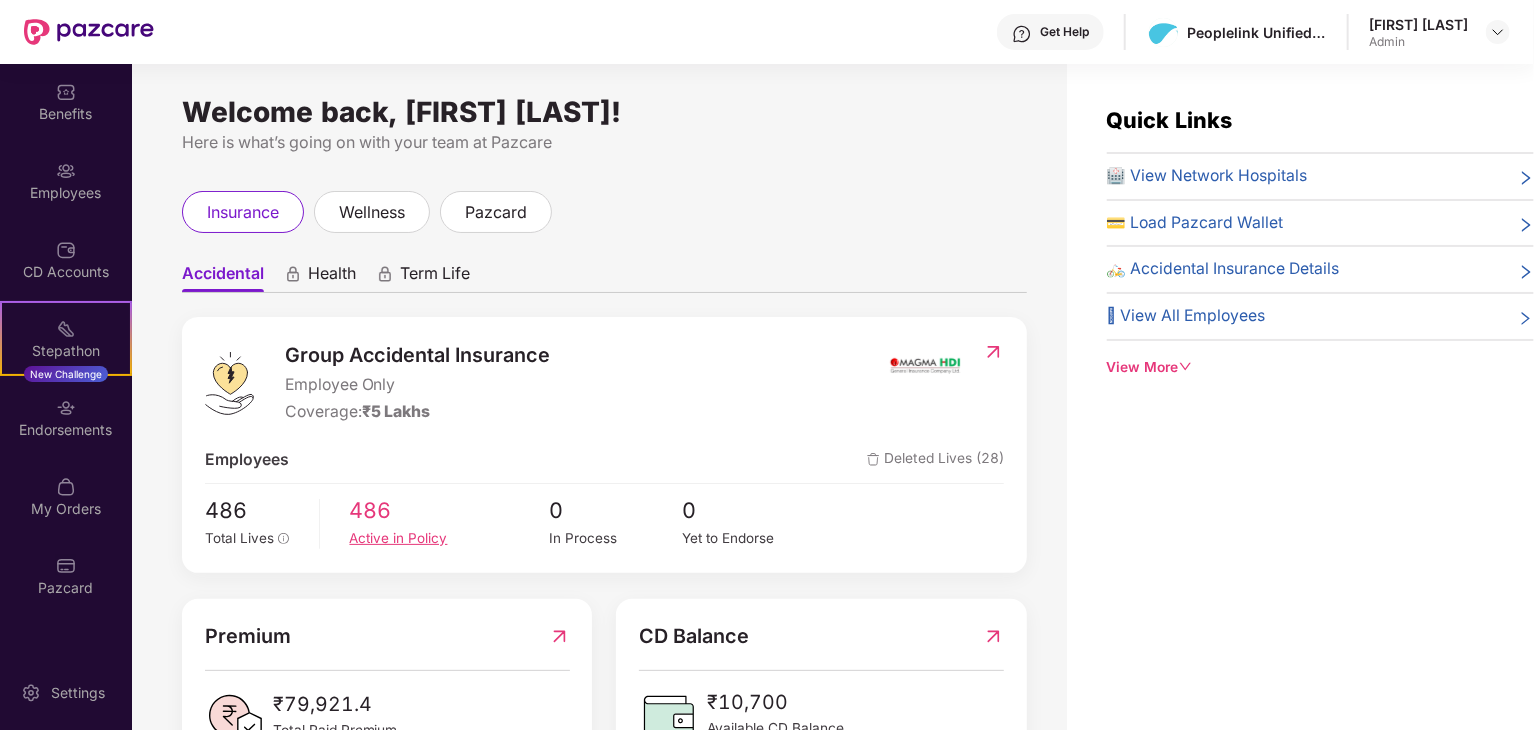 scroll, scrollTop: 77, scrollLeft: 0, axis: vertical 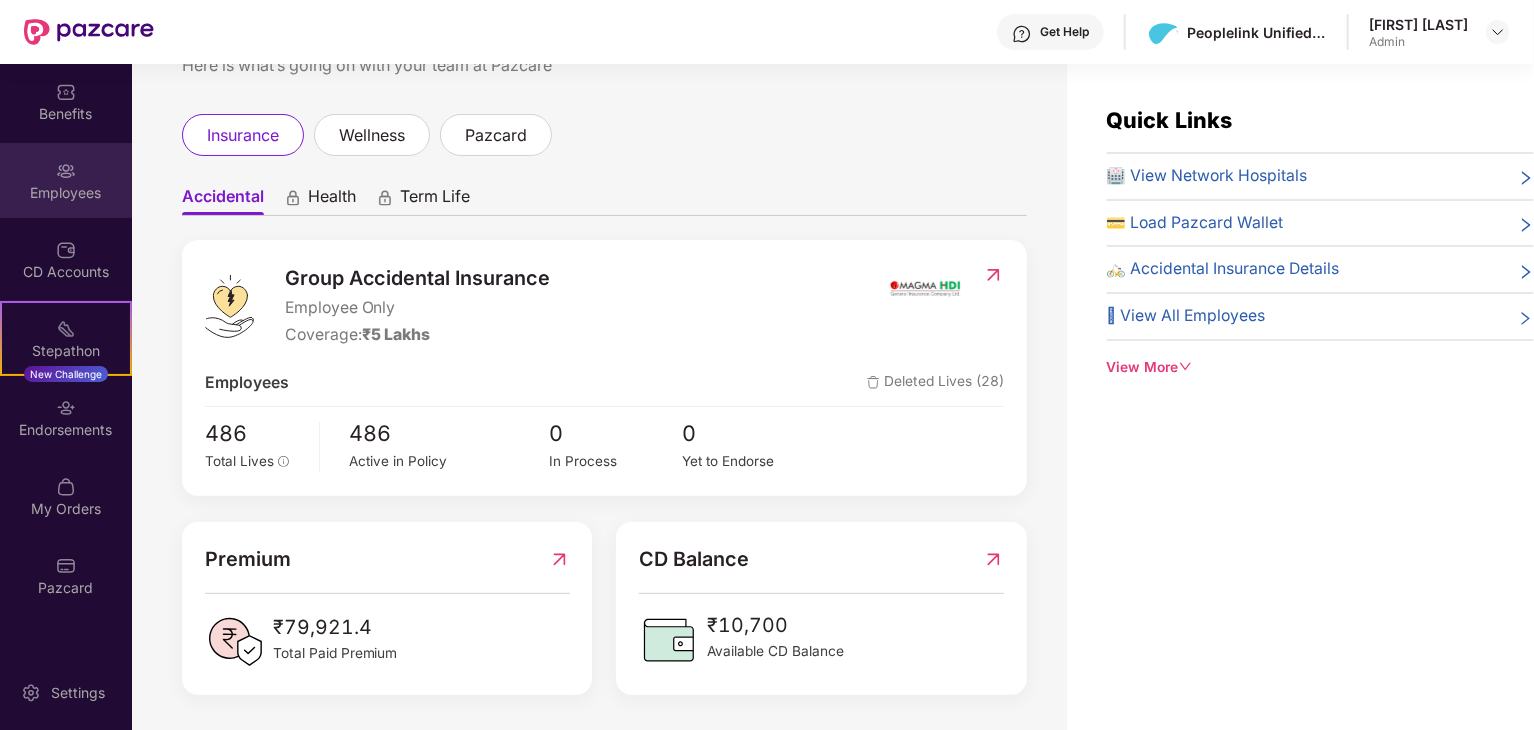 click on "Employees" at bounding box center [66, 180] 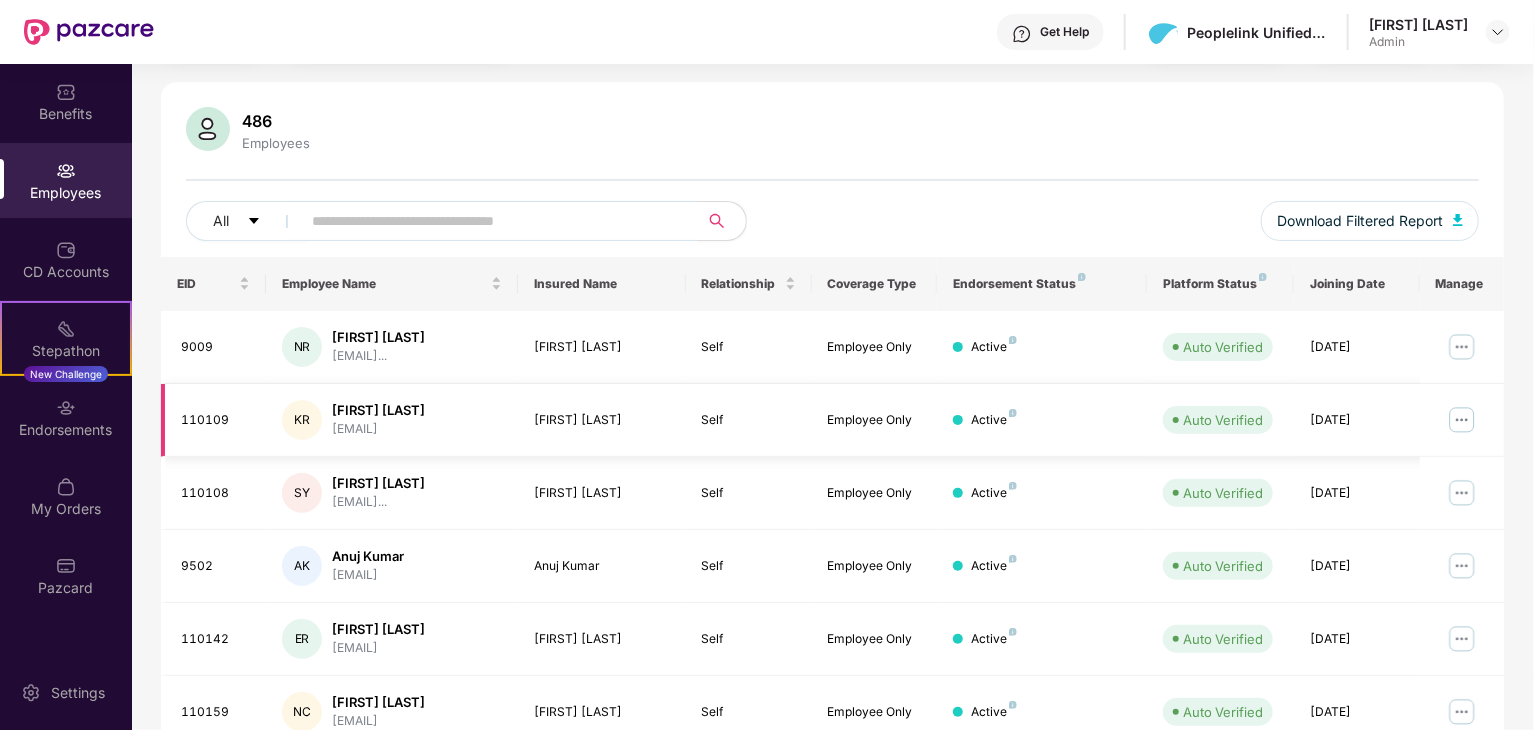 scroll, scrollTop: 110, scrollLeft: 0, axis: vertical 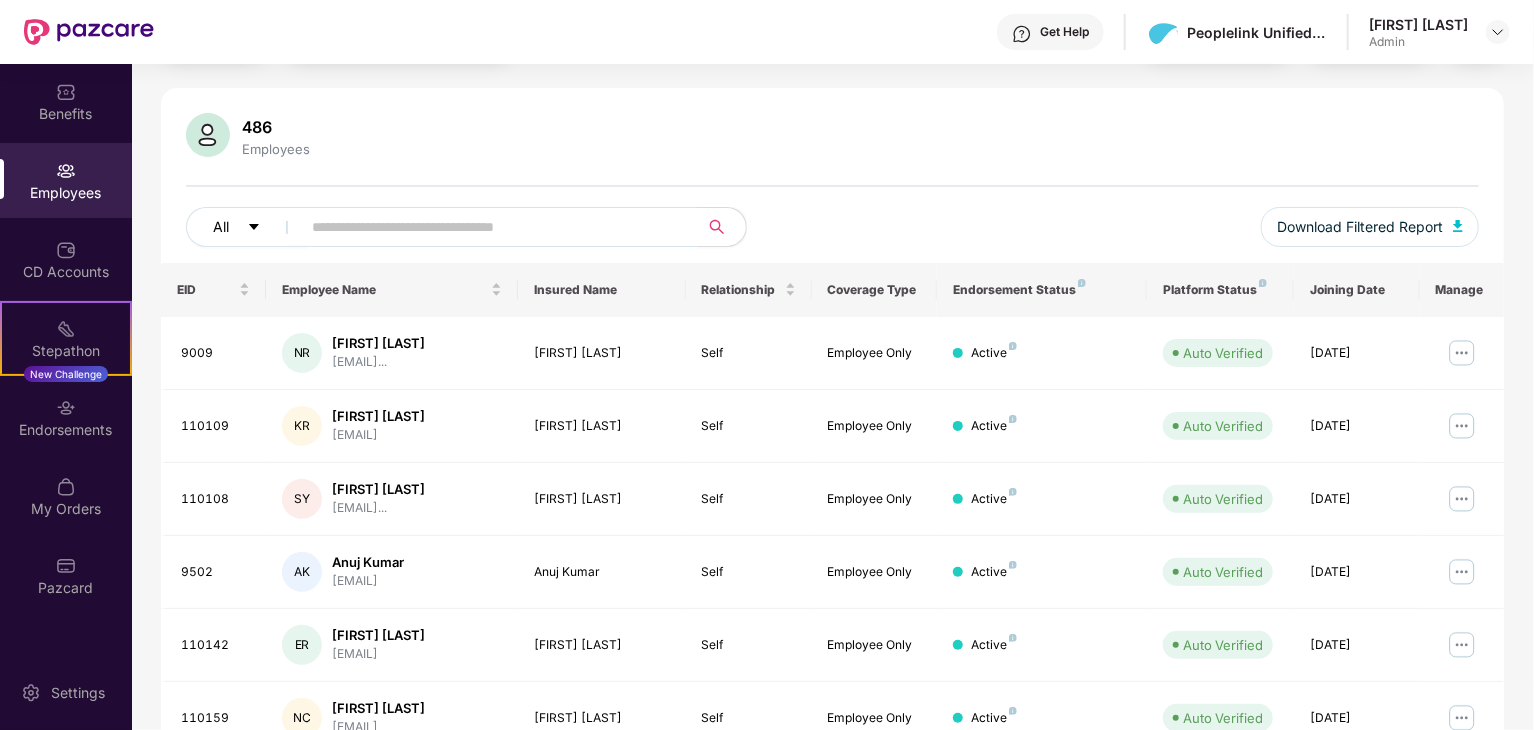 click on "All" at bounding box center [247, 227] 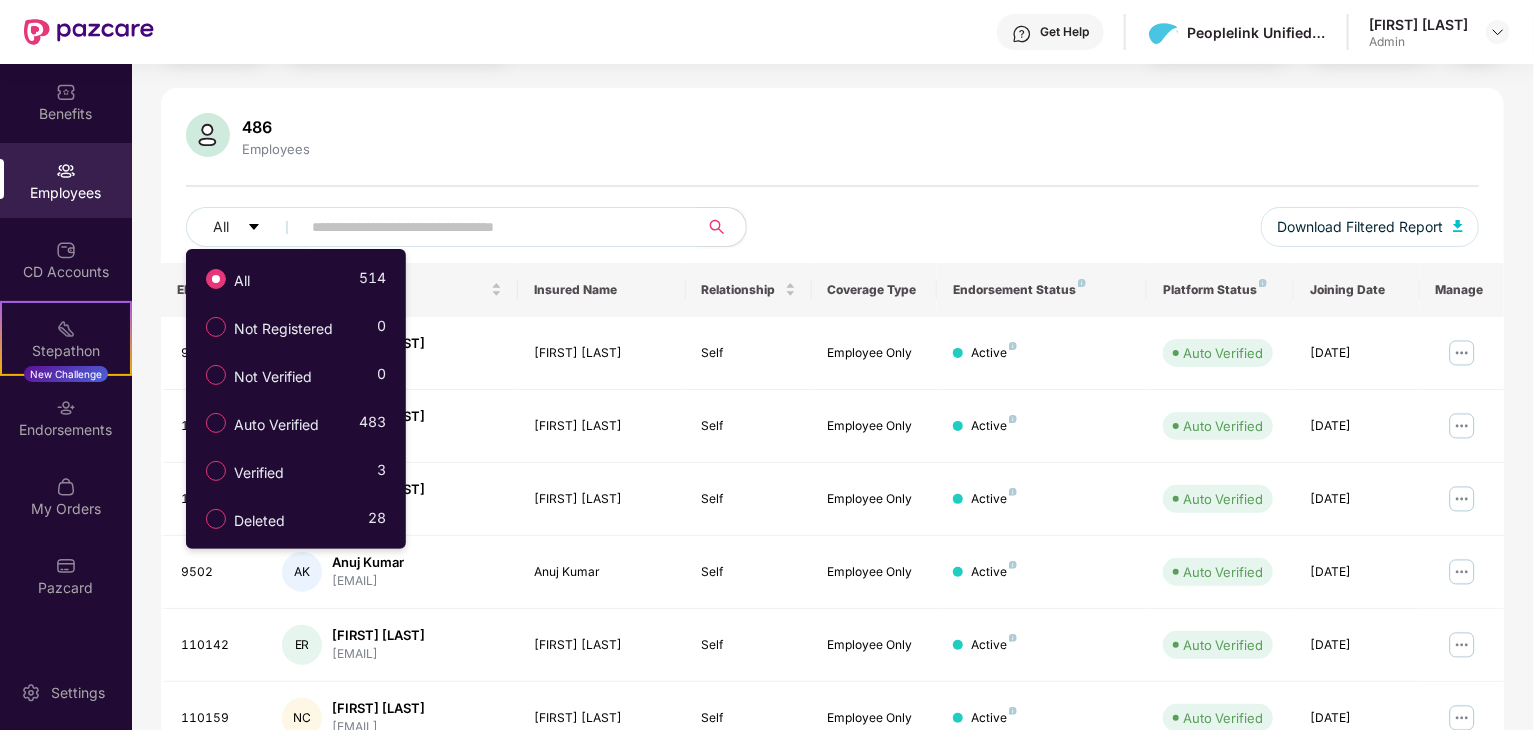 click at bounding box center (832, 186) 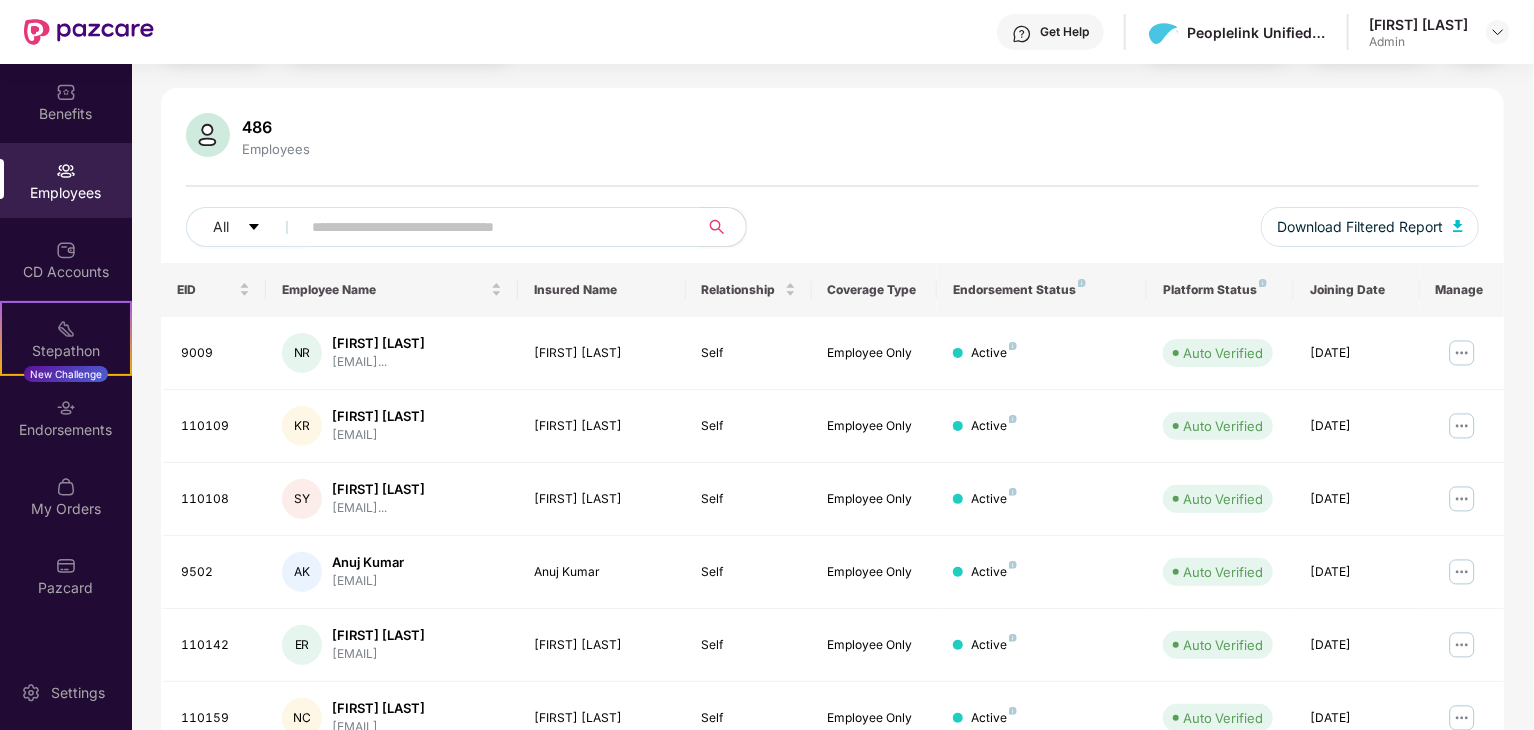 click at bounding box center [491, 227] 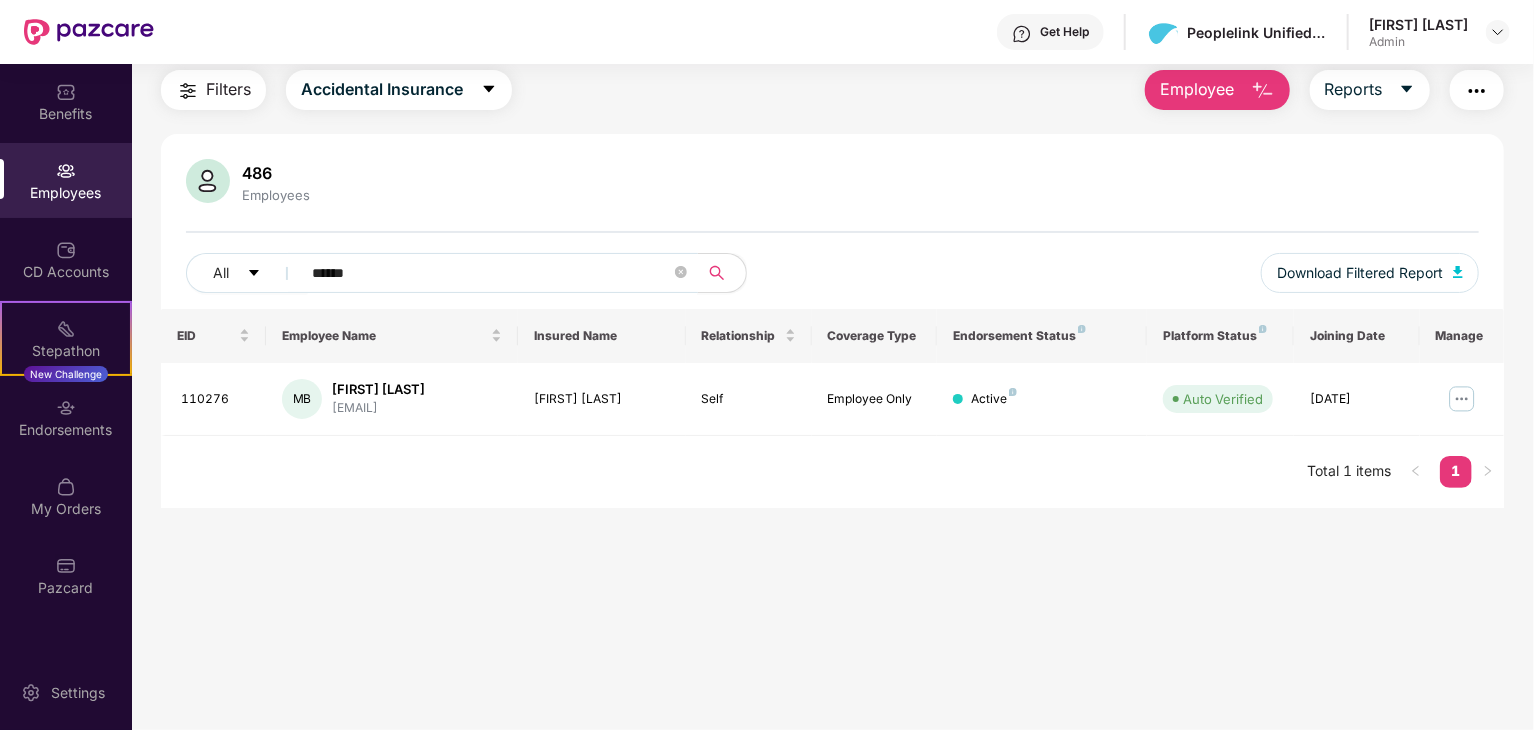 scroll, scrollTop: 64, scrollLeft: 0, axis: vertical 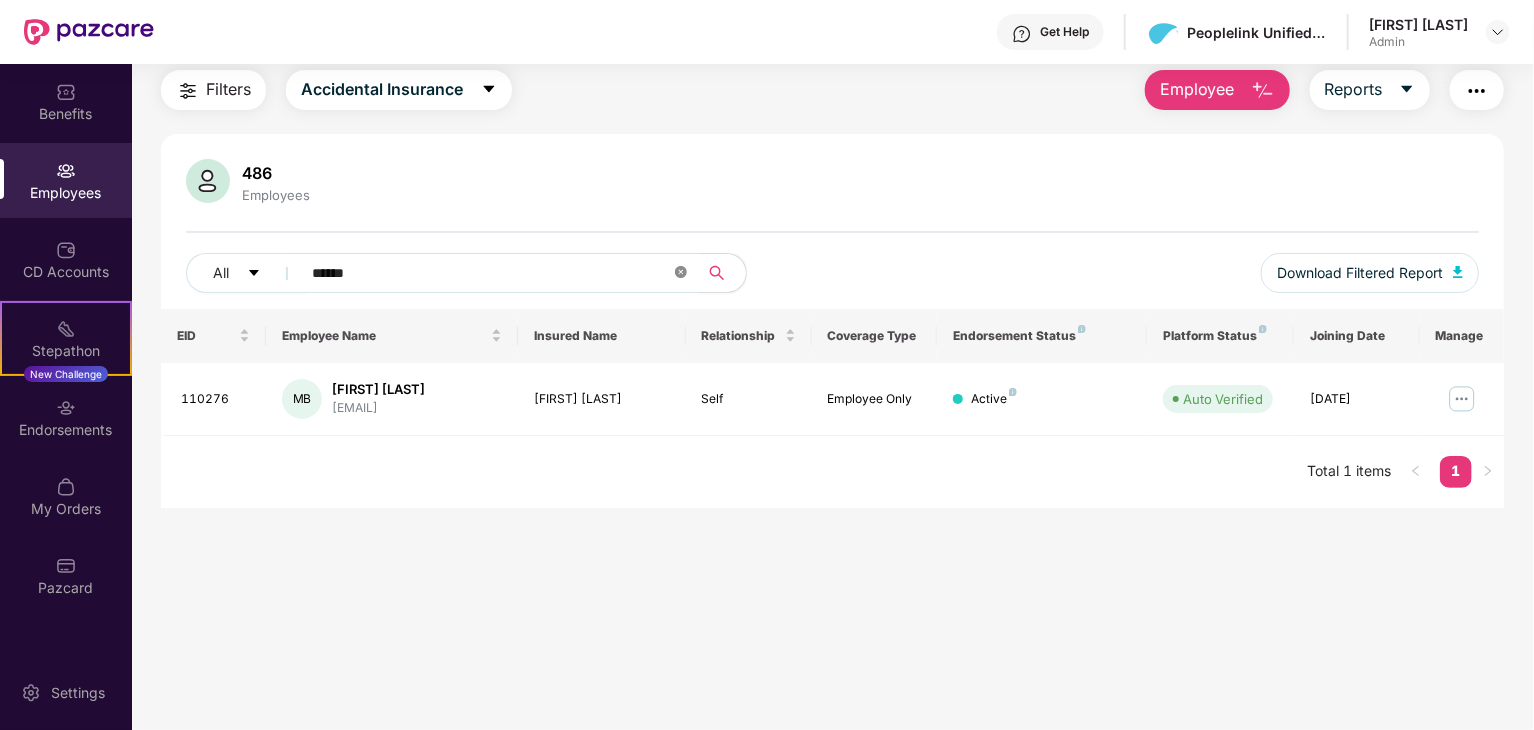 click 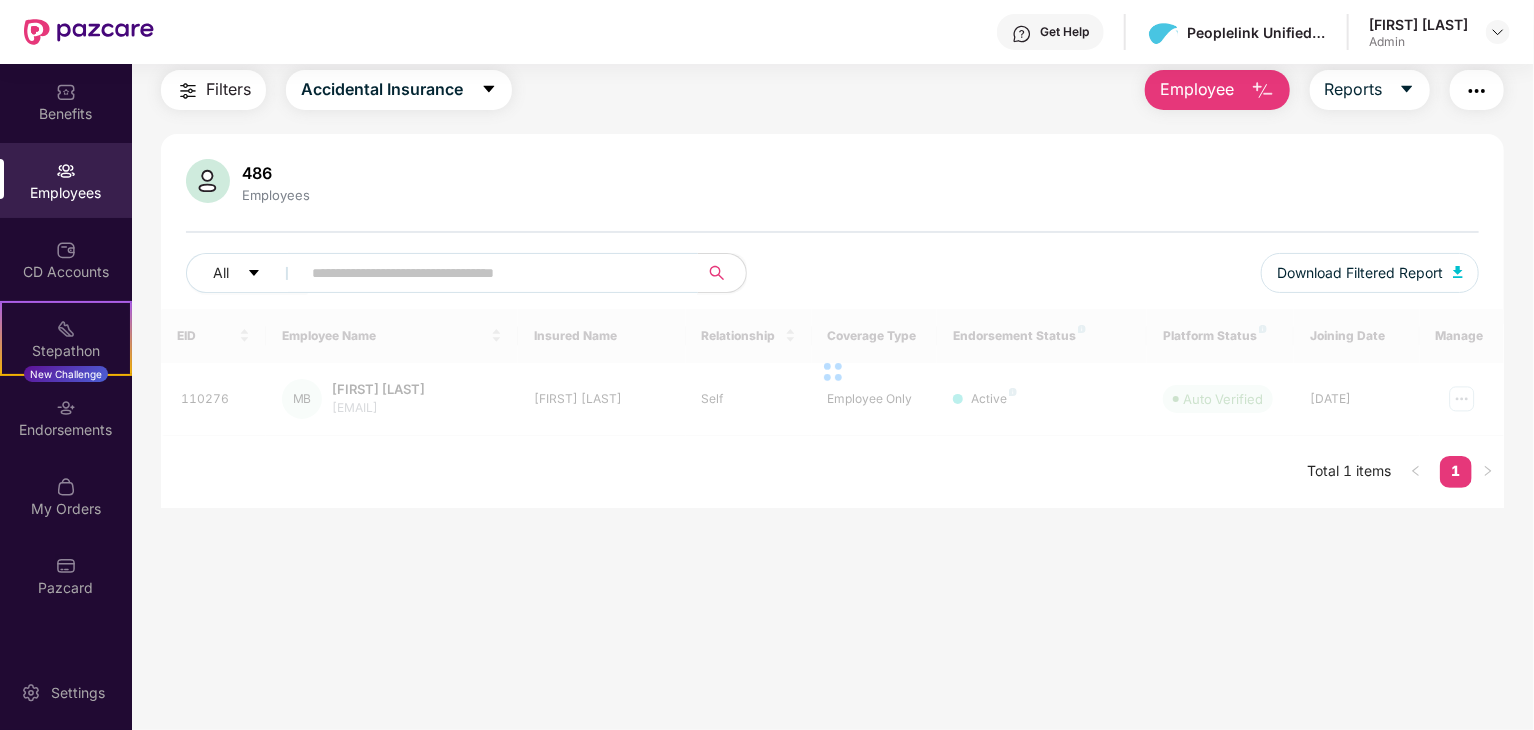 paste on "****" 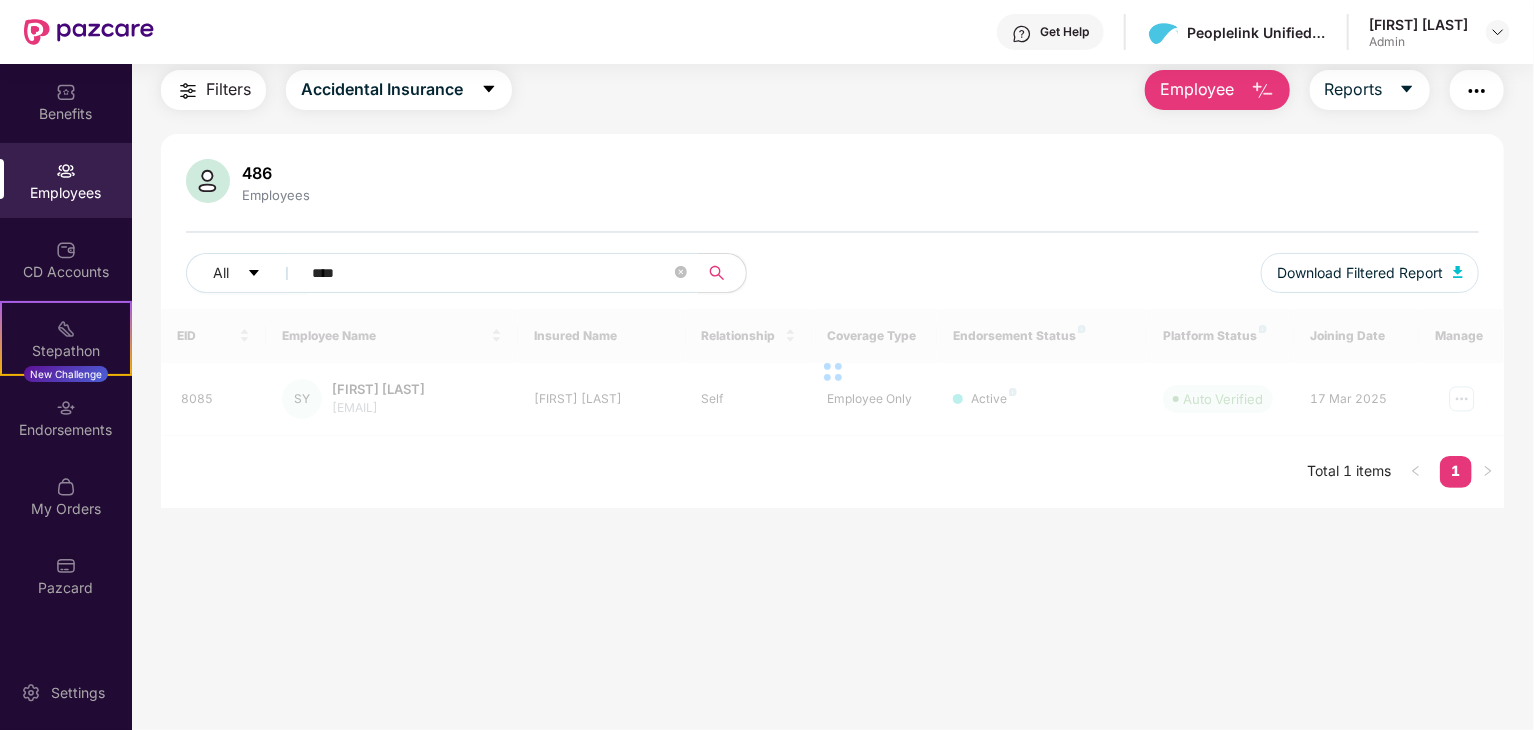 scroll, scrollTop: 64, scrollLeft: 0, axis: vertical 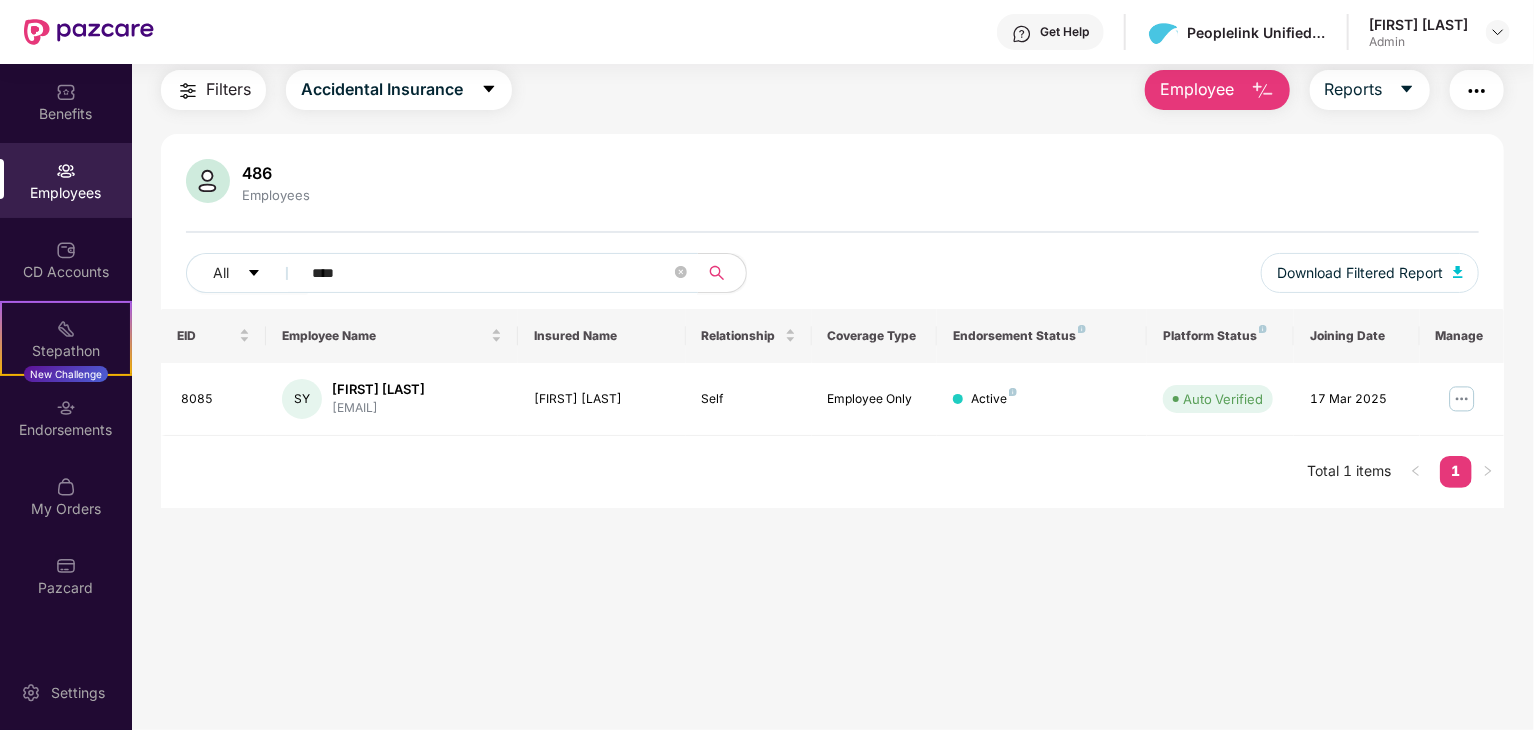 type on "****" 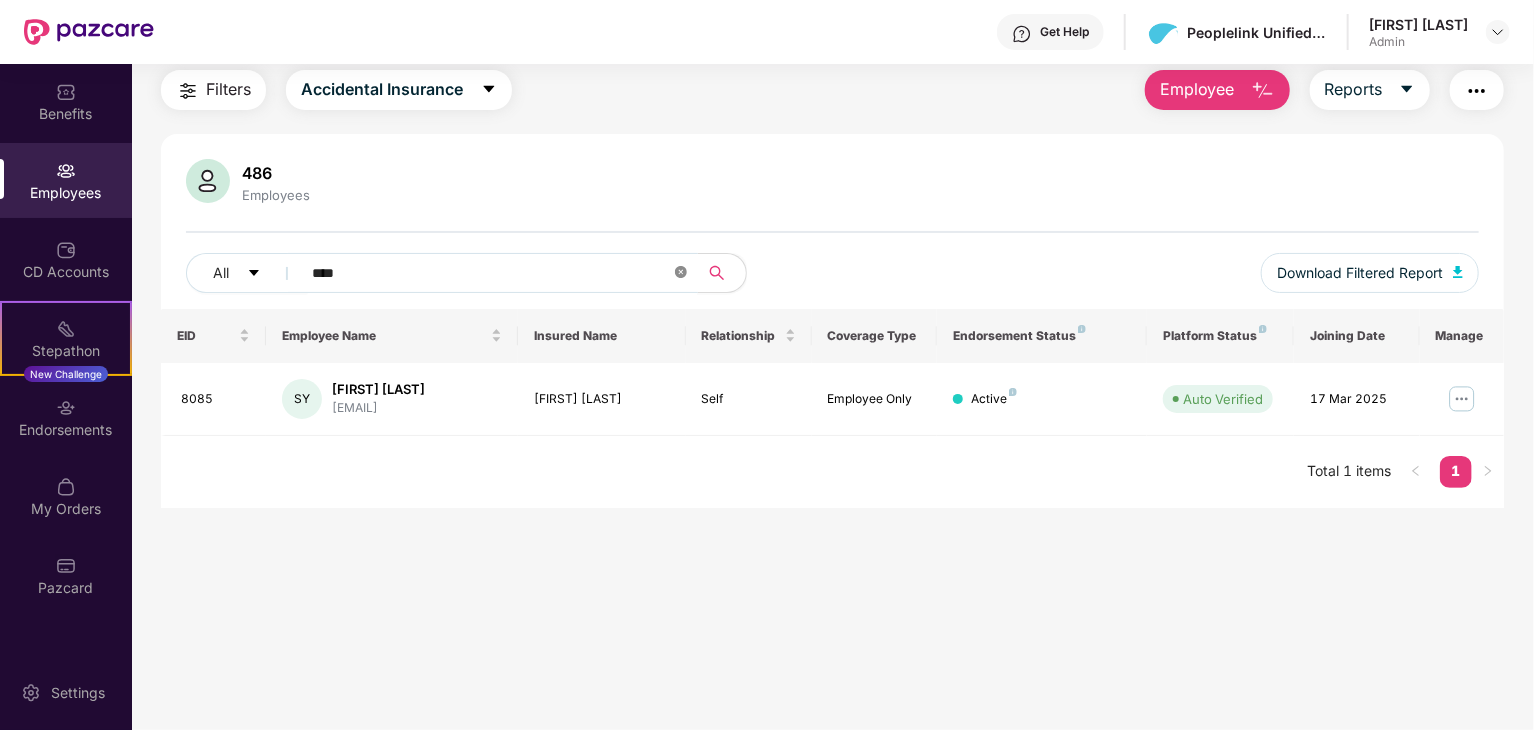 click 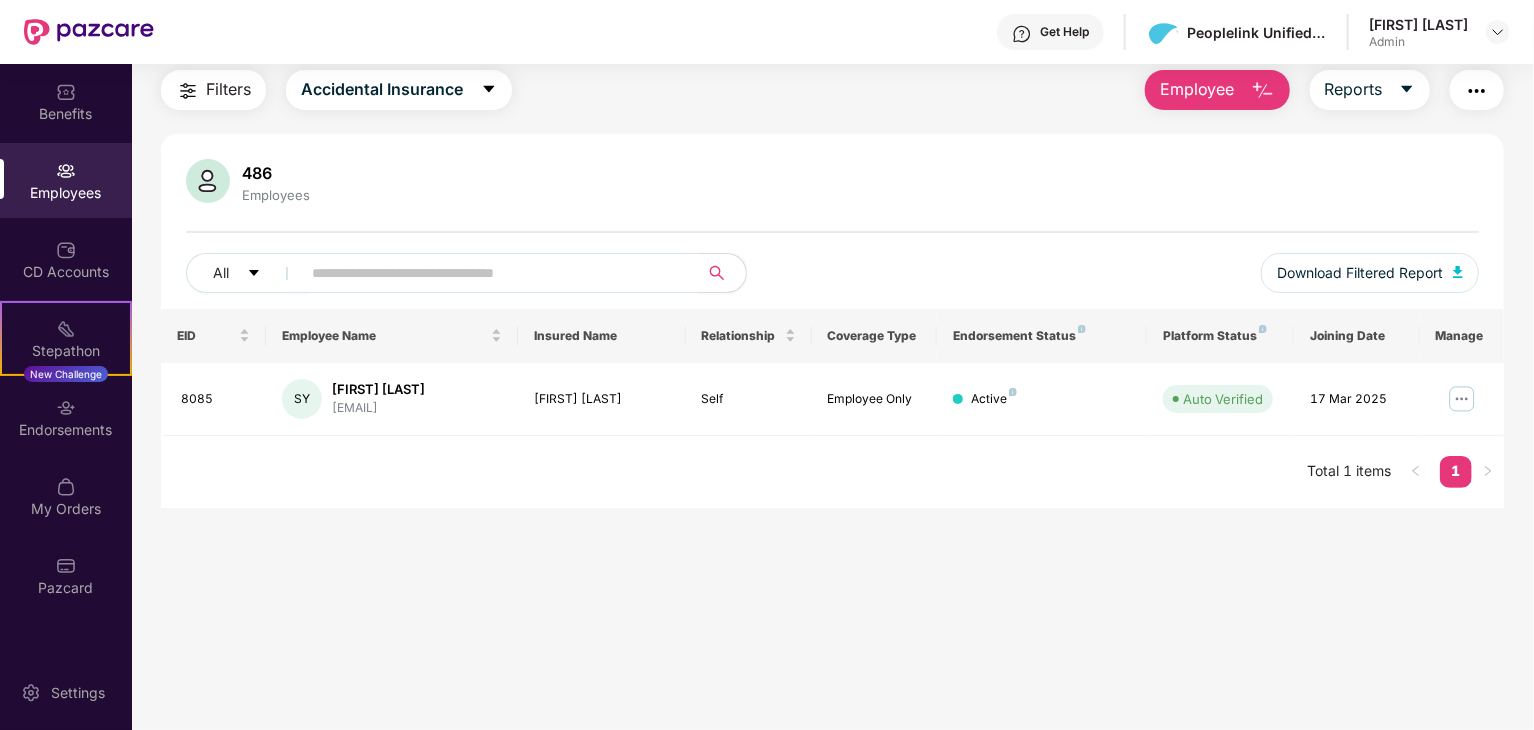 paste on "******" 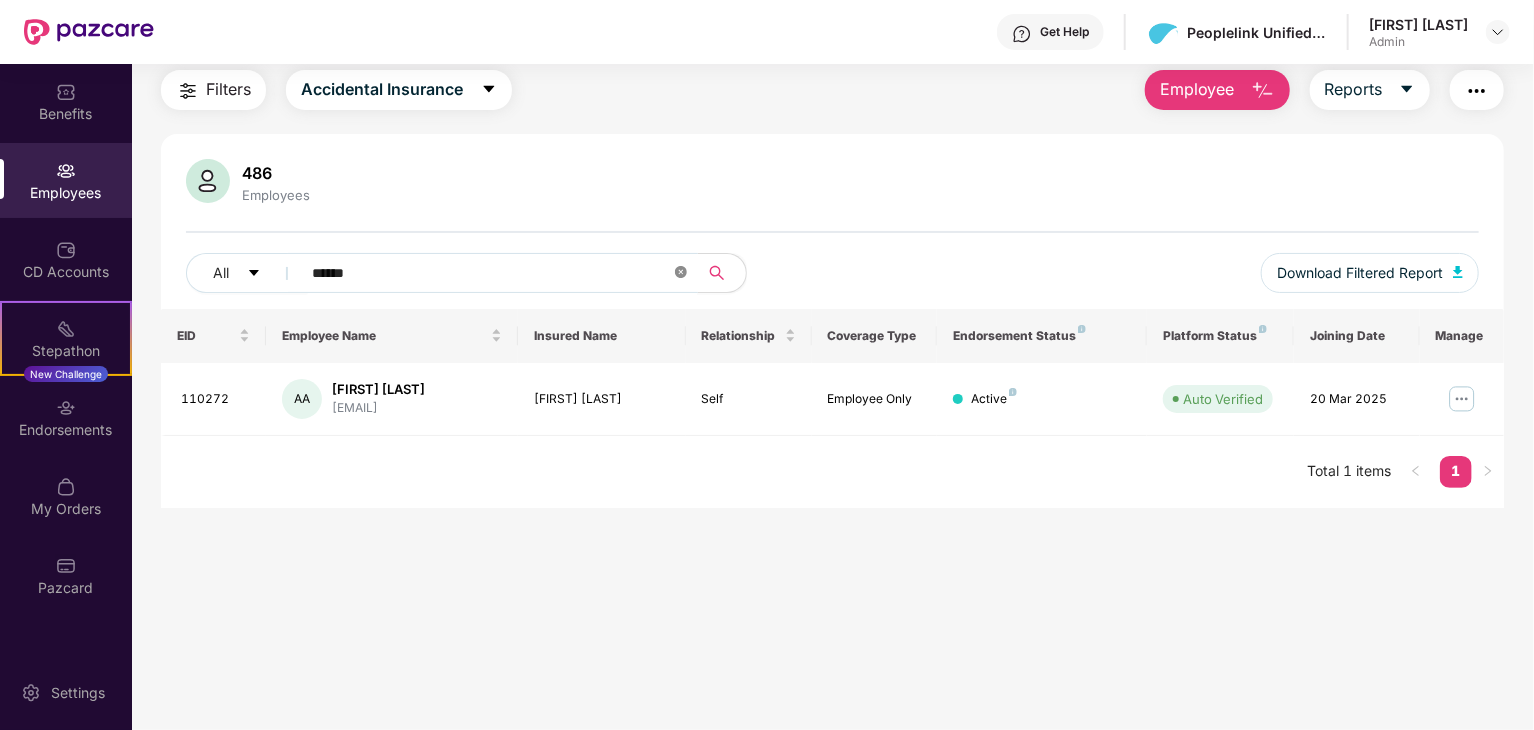 type on "******" 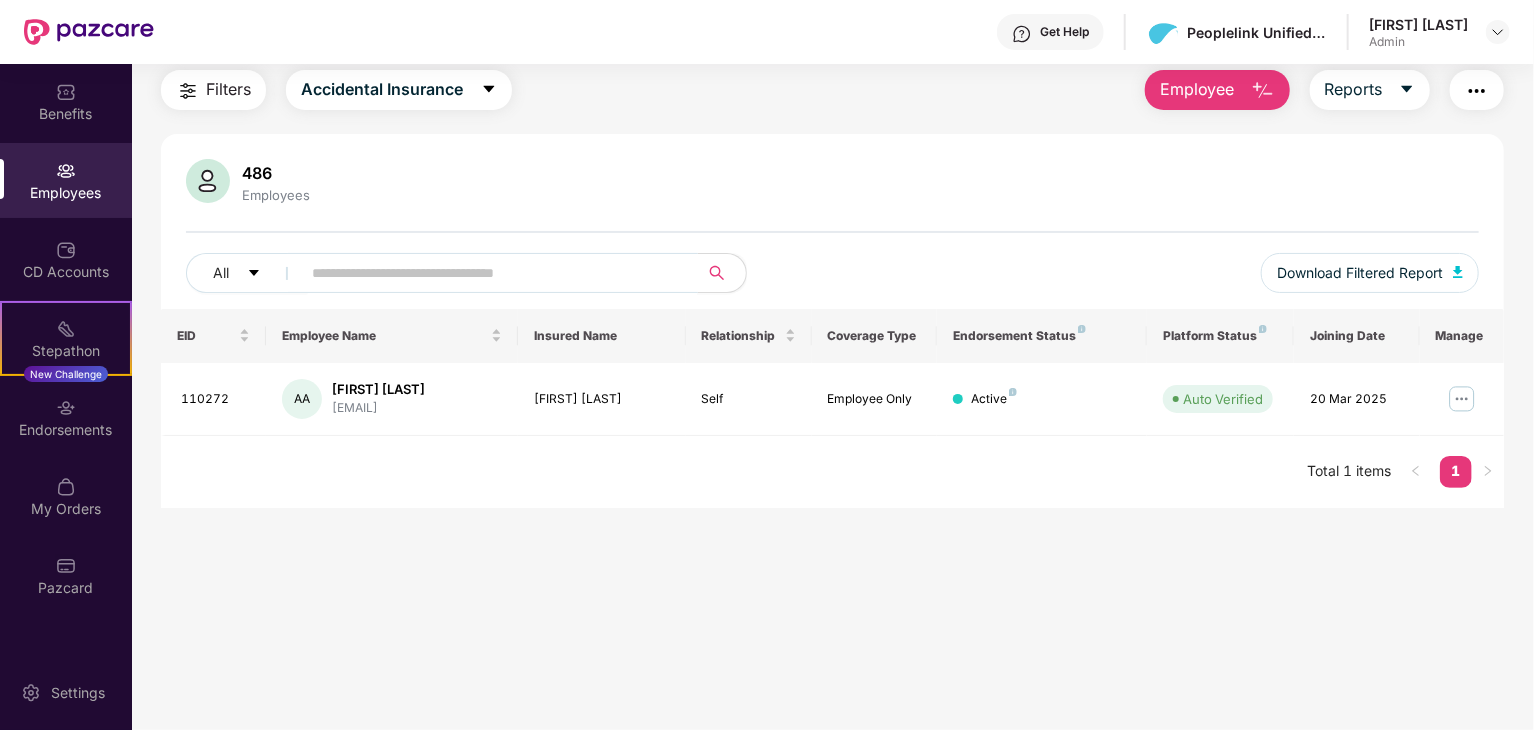 paste on "****" 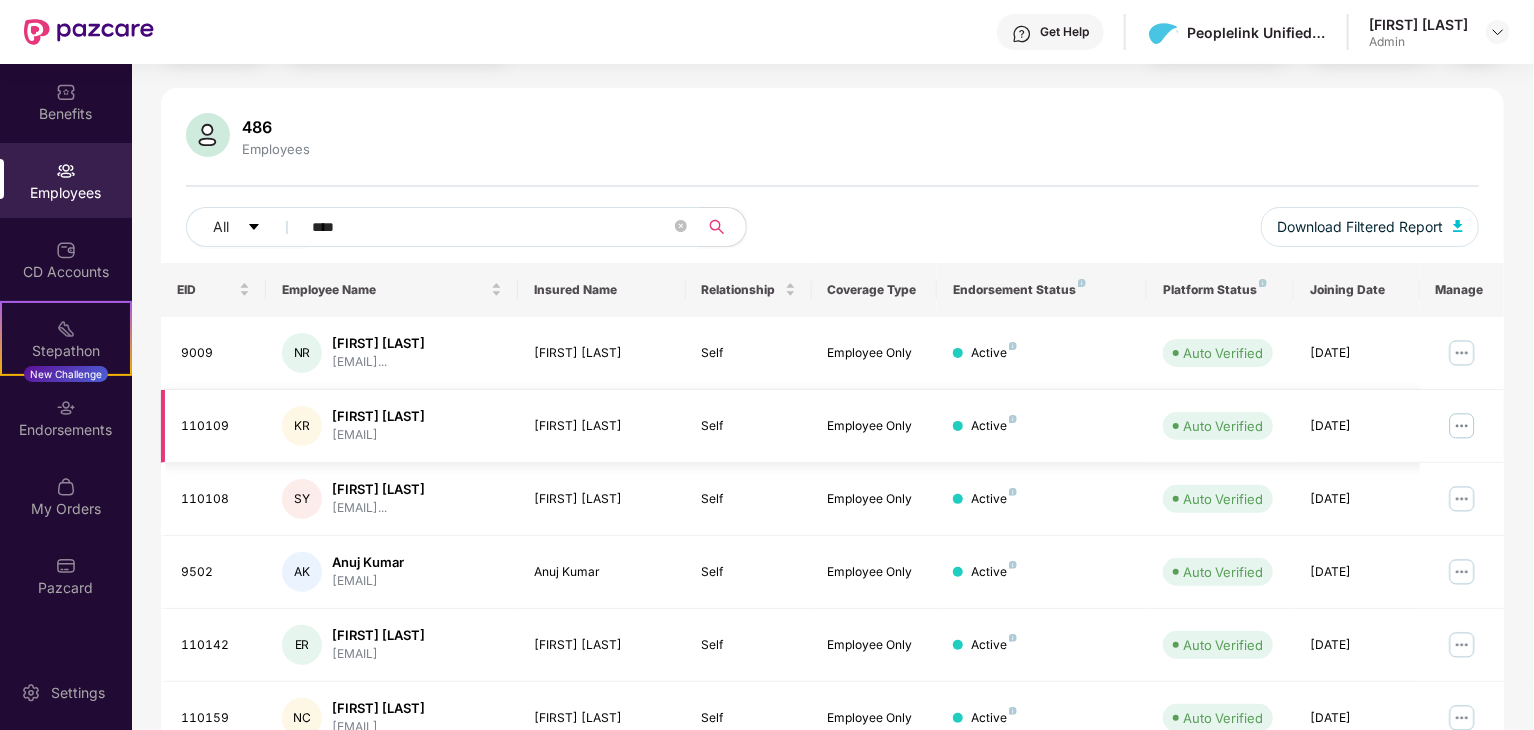 scroll, scrollTop: 64, scrollLeft: 0, axis: vertical 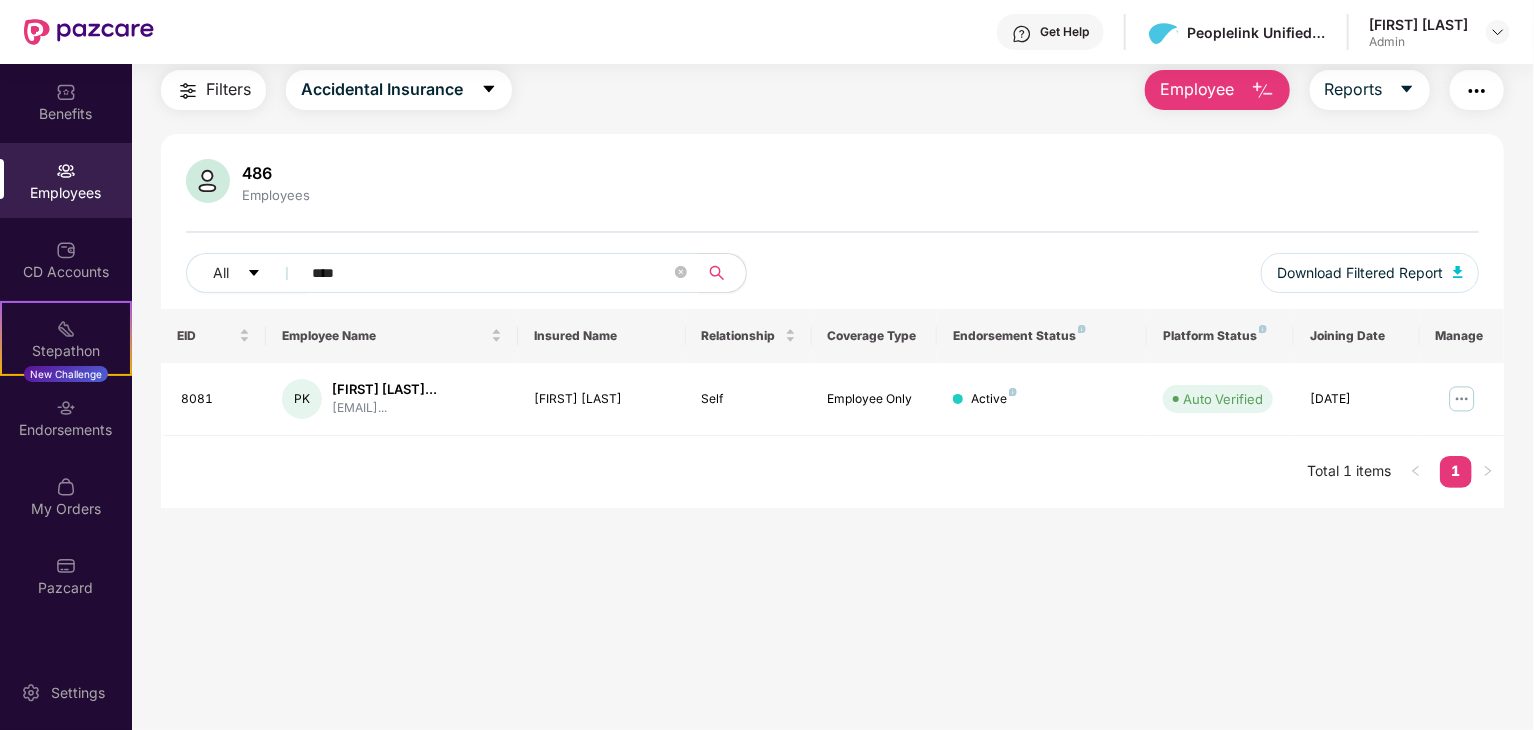 type on "****" 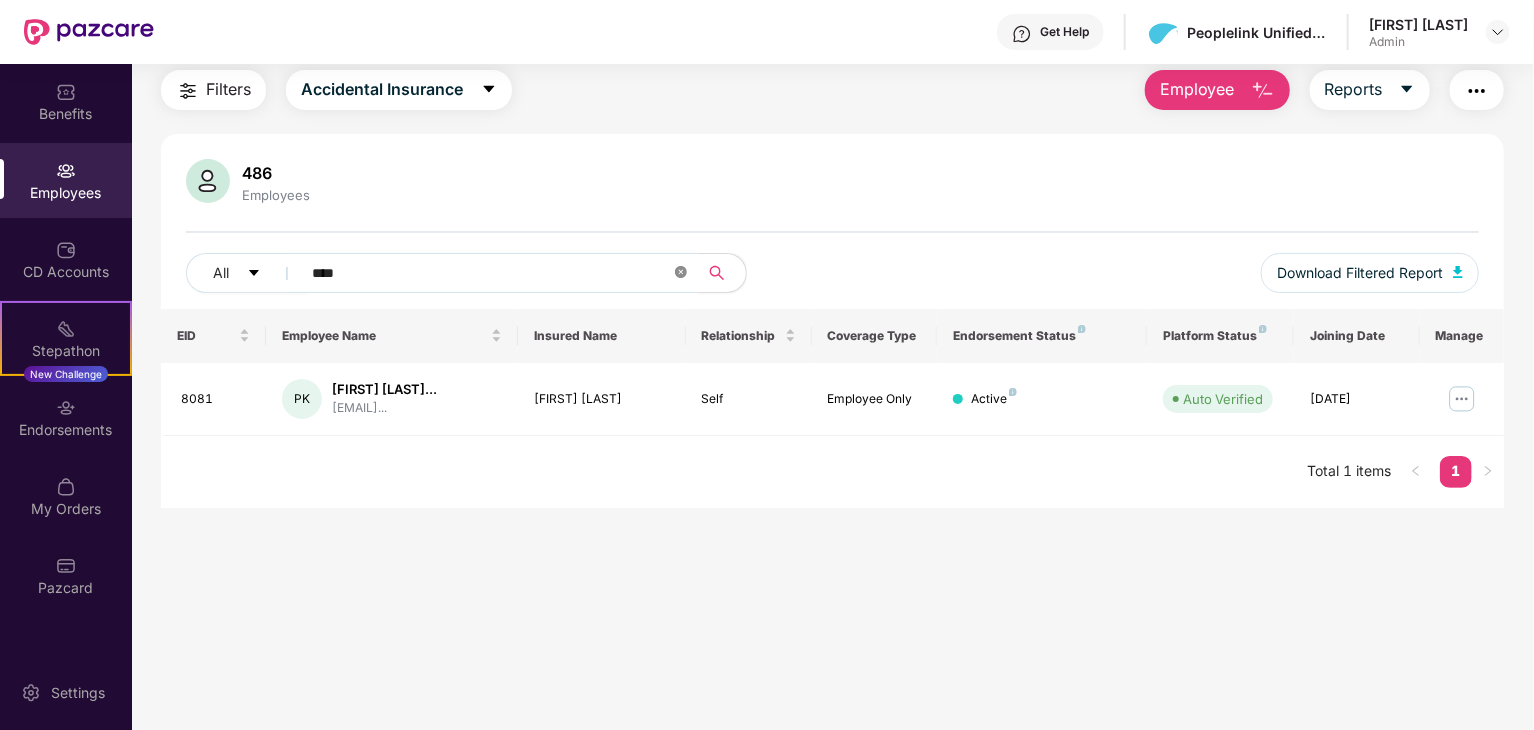 click at bounding box center [681, 273] 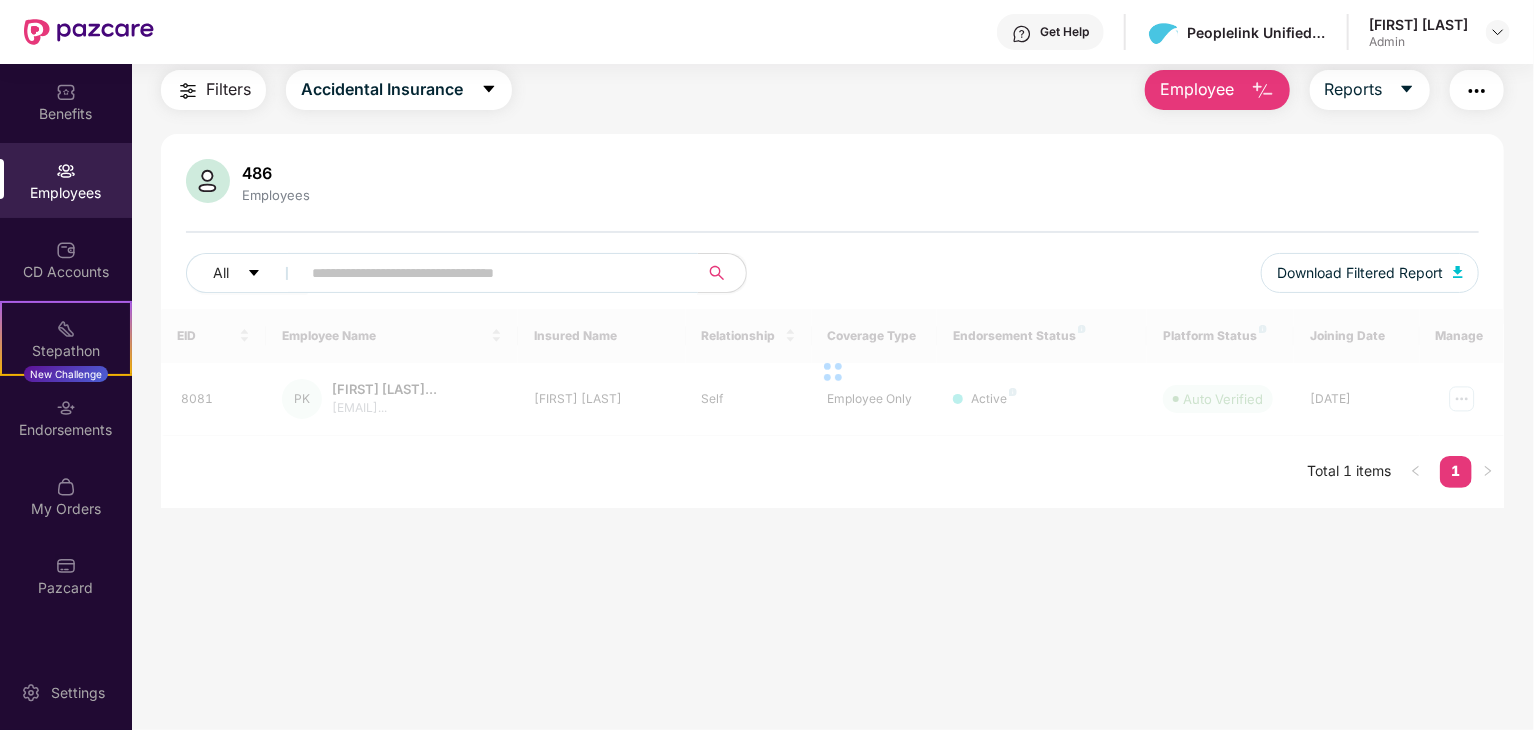 click at bounding box center [491, 273] 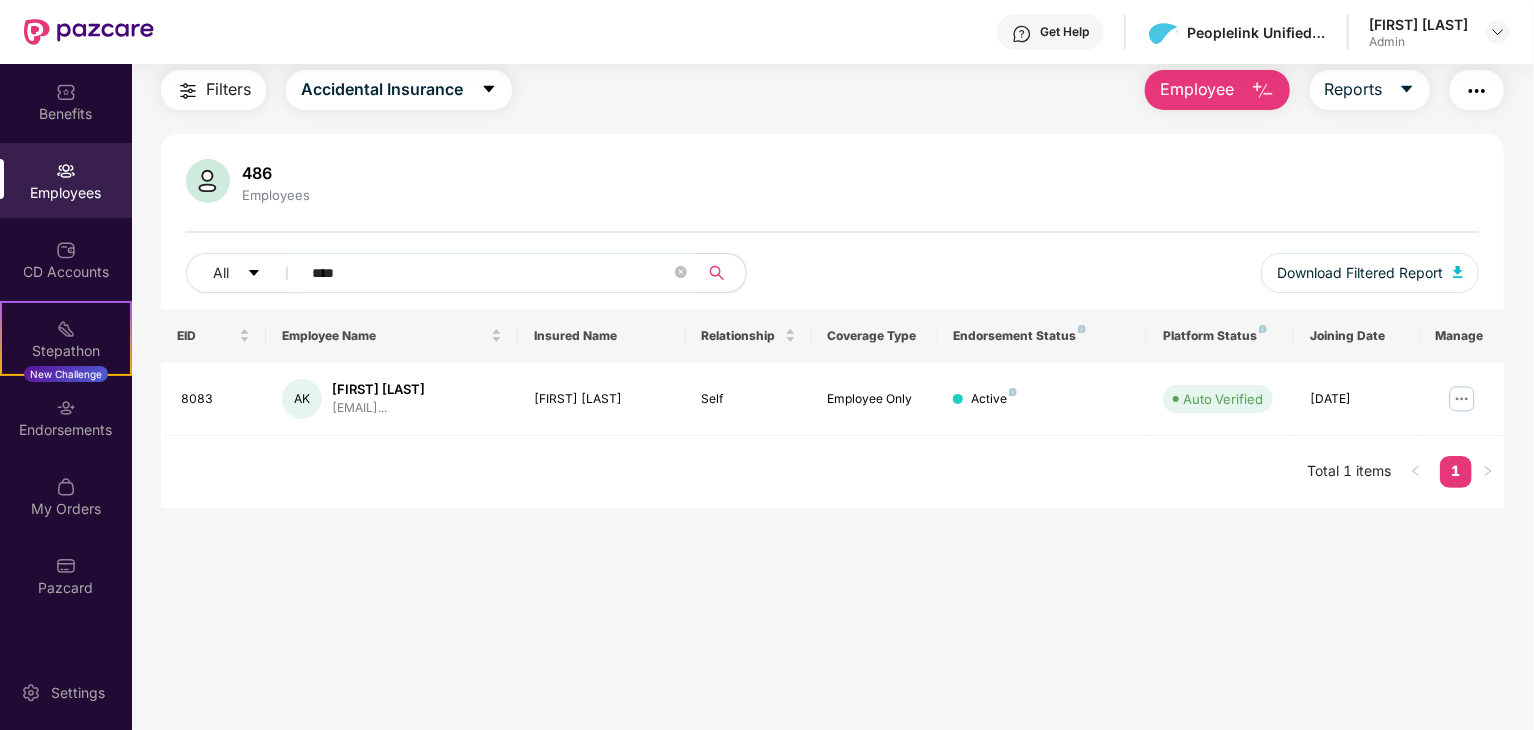 scroll, scrollTop: 64, scrollLeft: 0, axis: vertical 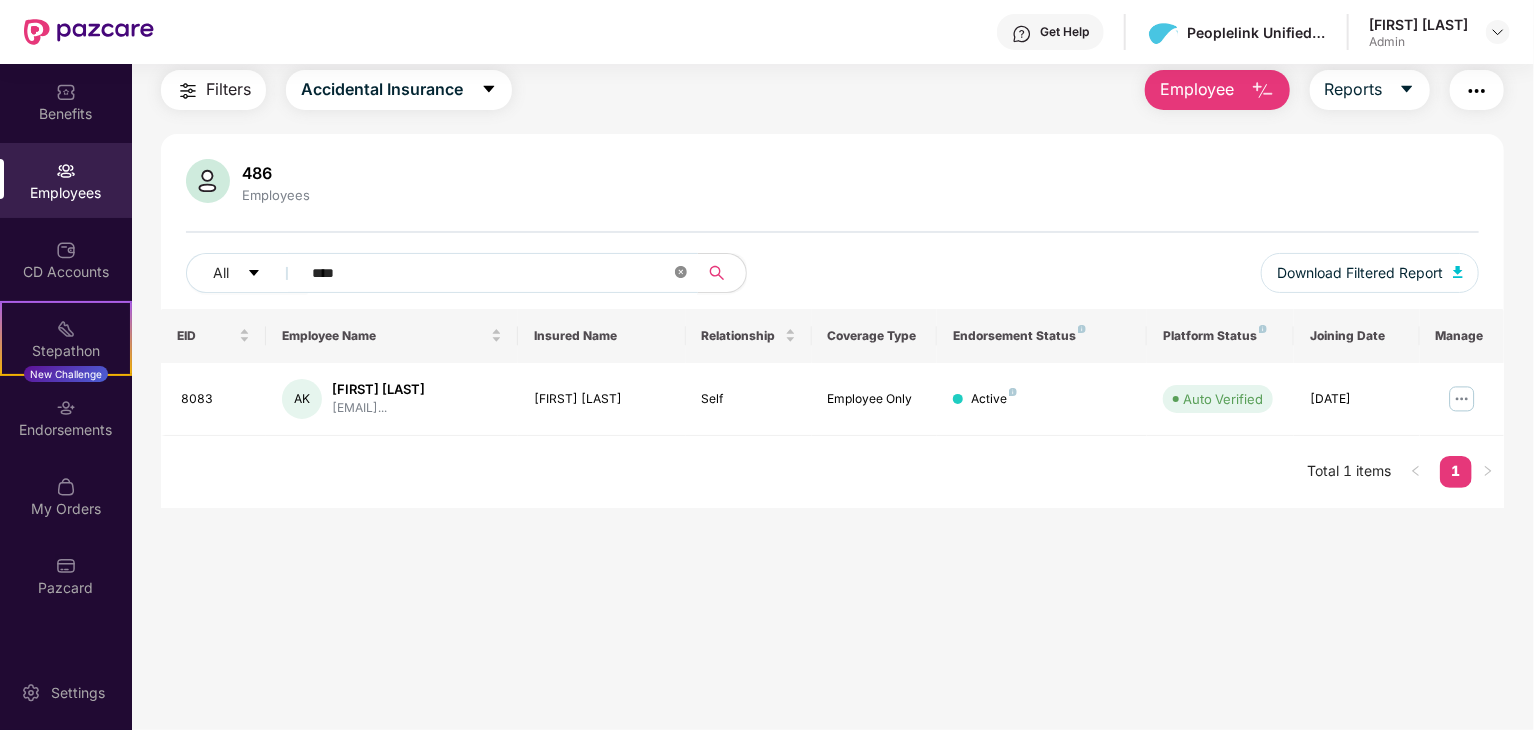 click 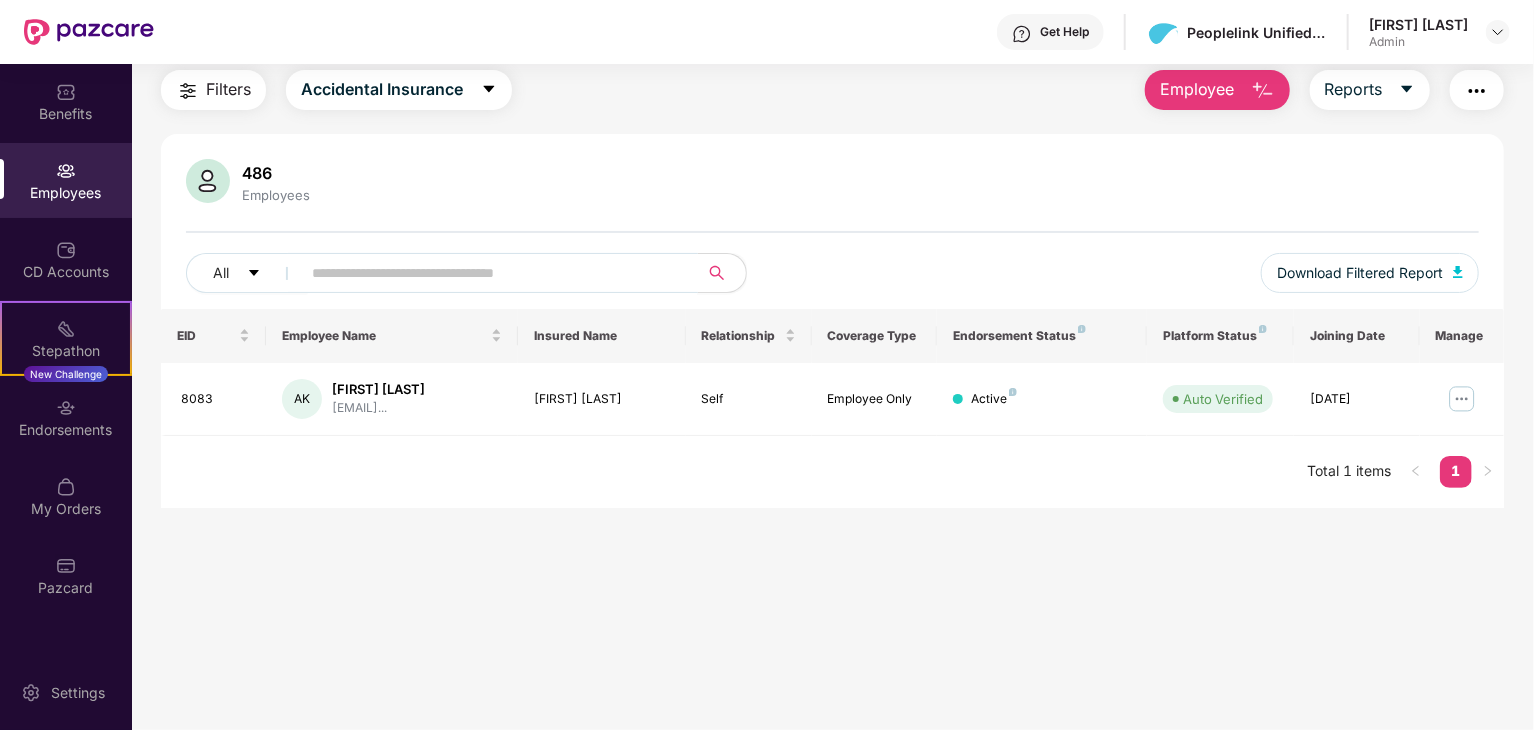 paste on "****" 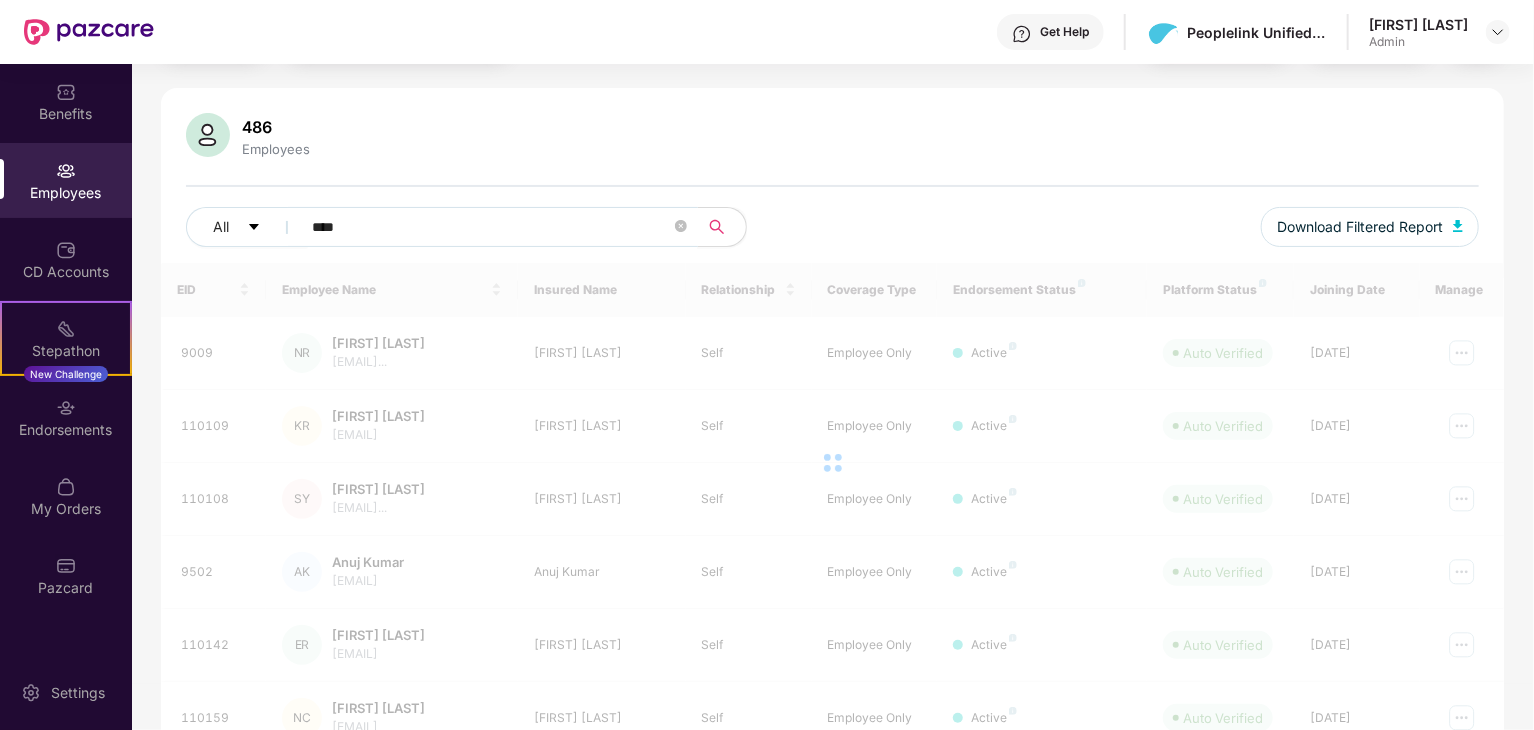 scroll, scrollTop: 64, scrollLeft: 0, axis: vertical 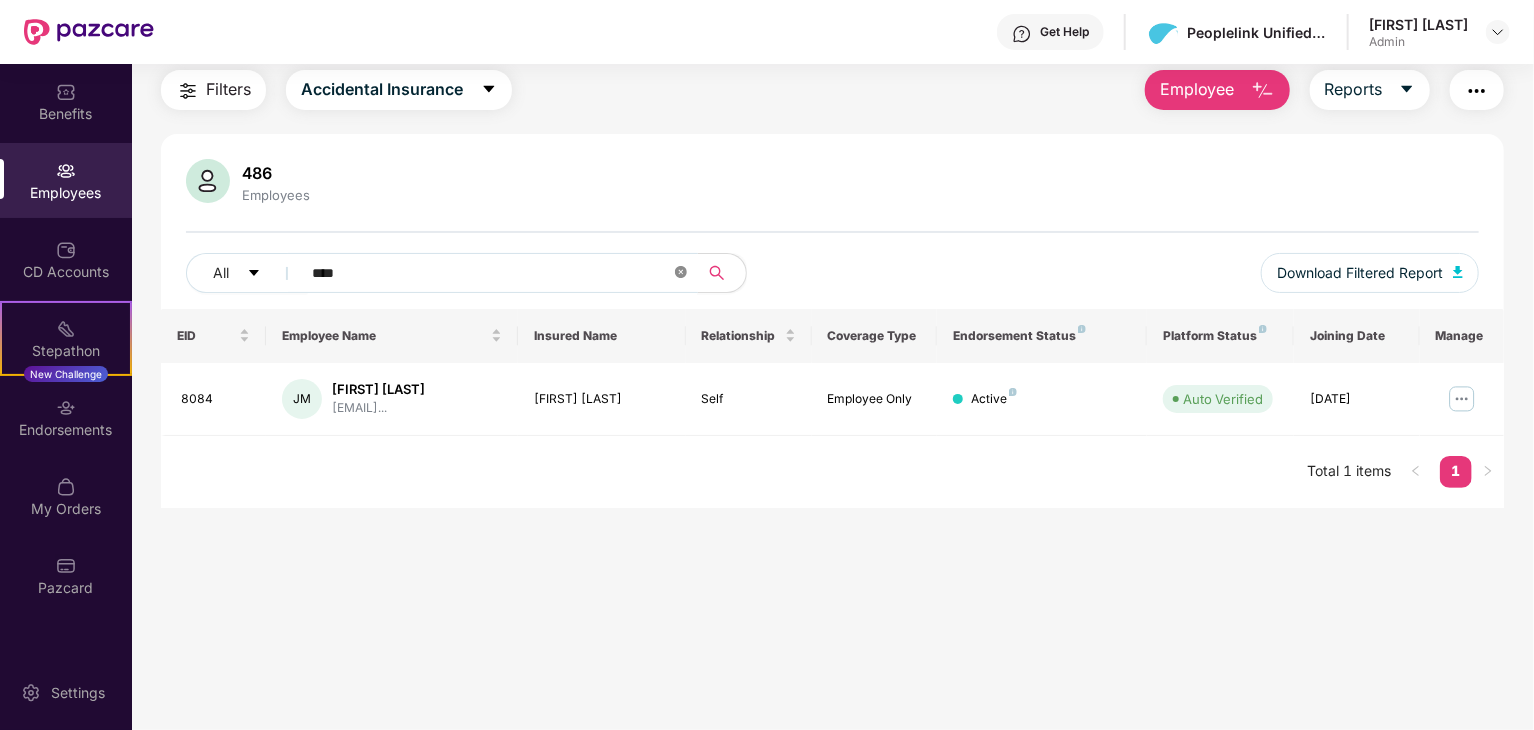 click 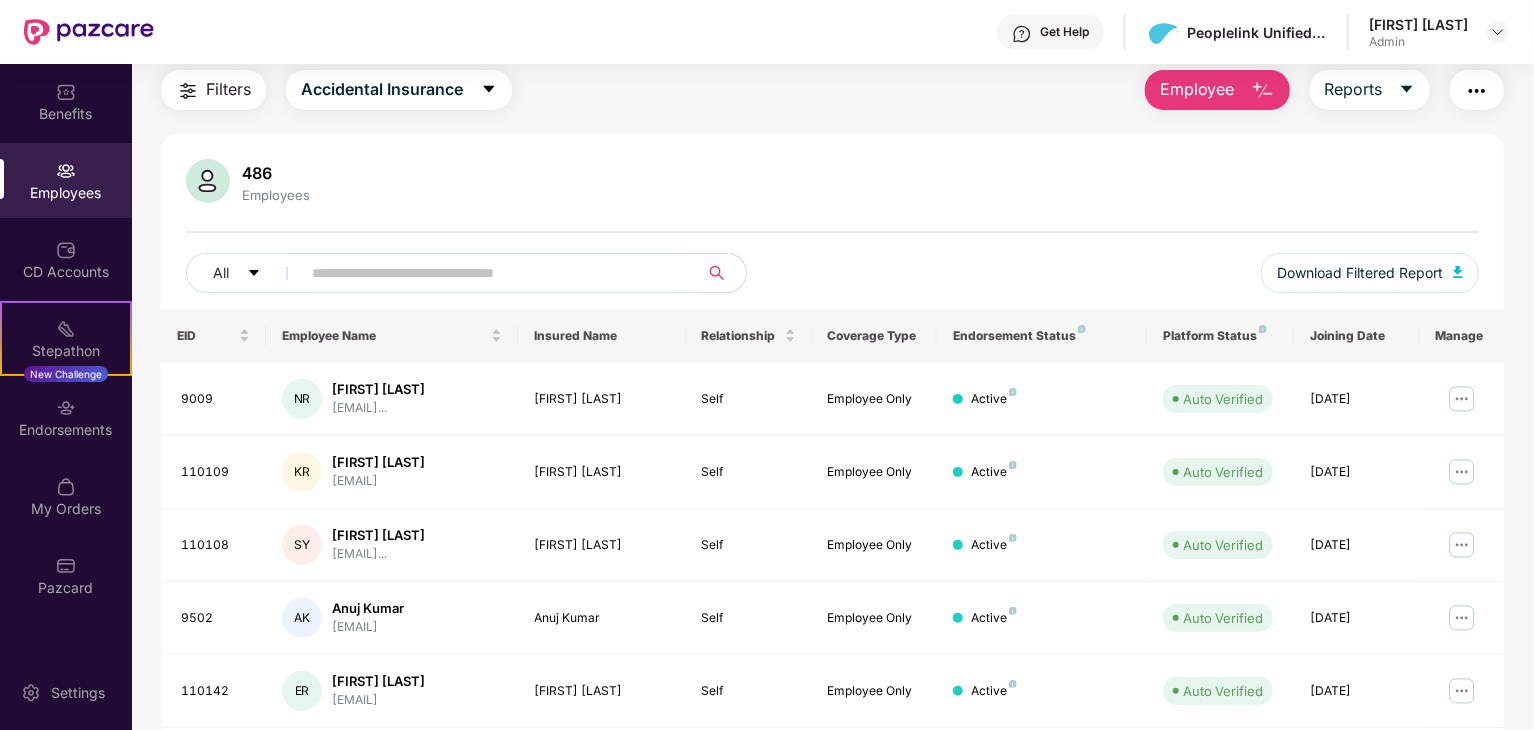 scroll, scrollTop: 110, scrollLeft: 0, axis: vertical 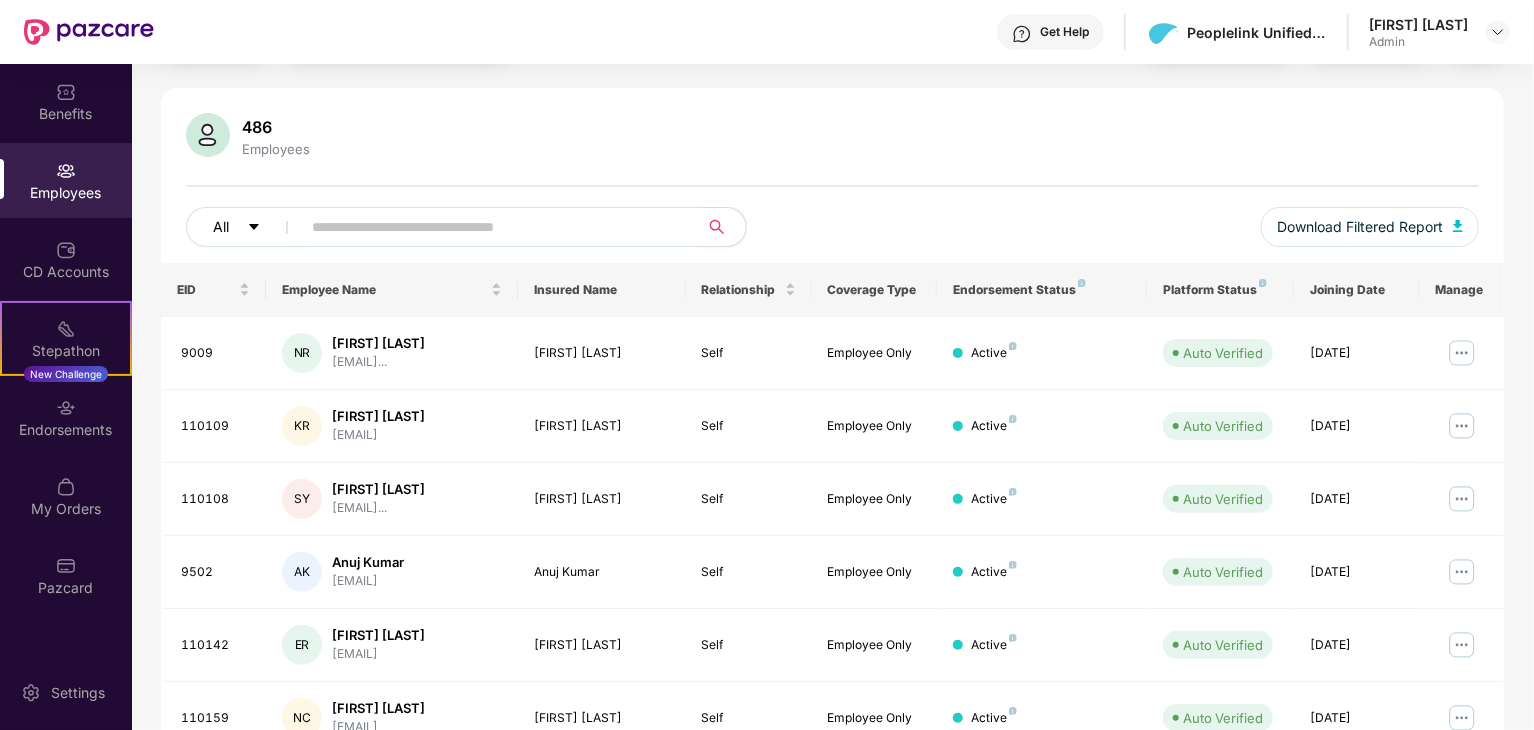 click on "All" at bounding box center [247, 227] 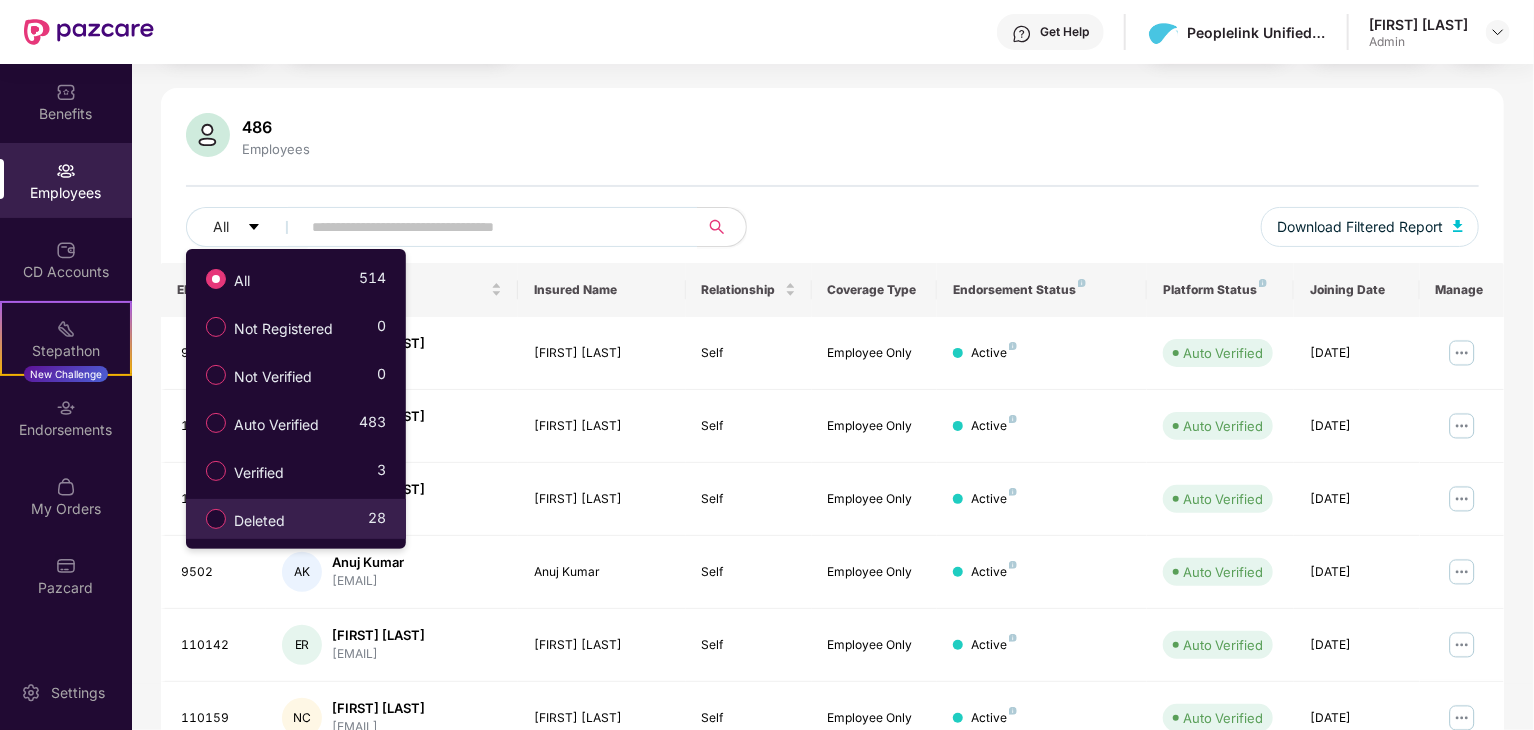 click on "Deleted 28" at bounding box center [296, 519] 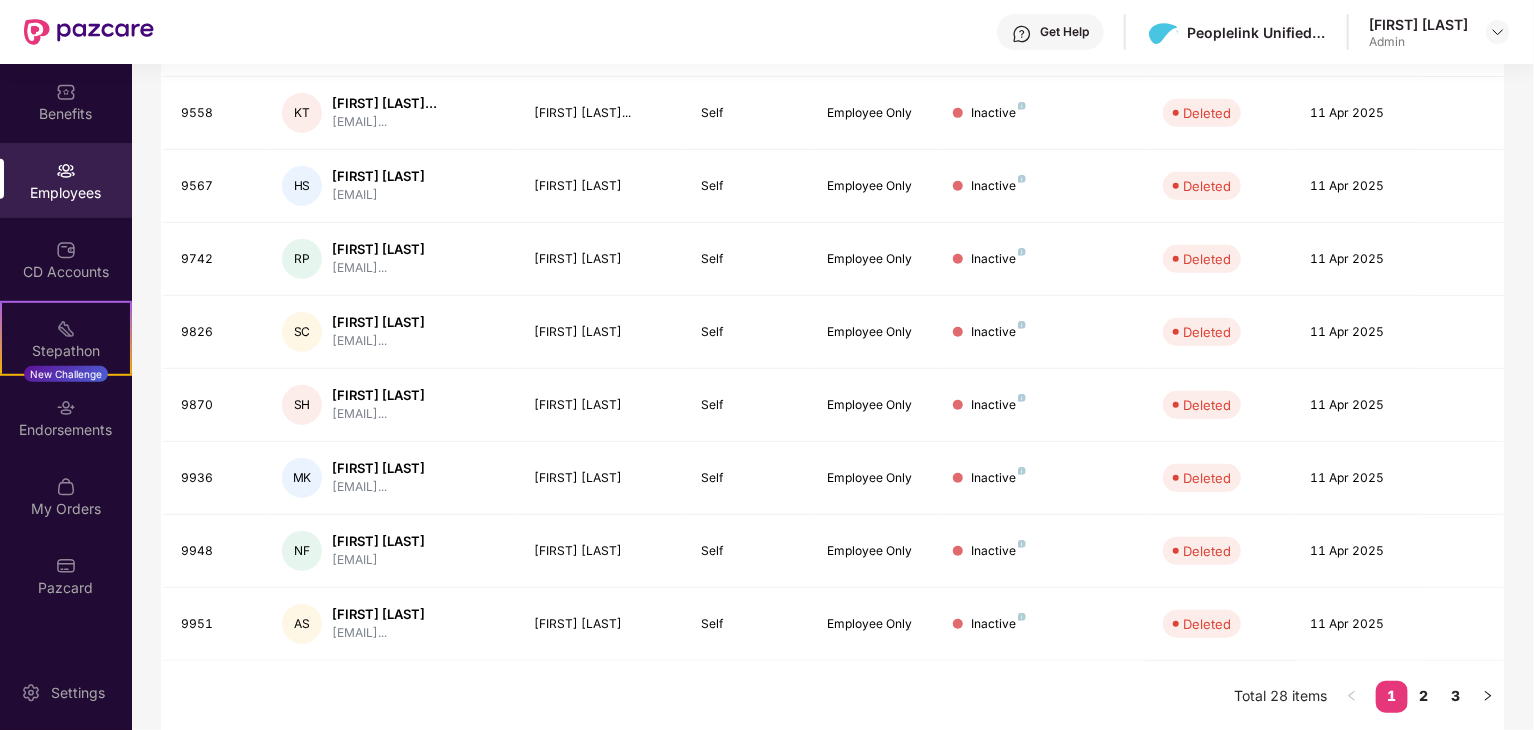 scroll, scrollTop: 0, scrollLeft: 0, axis: both 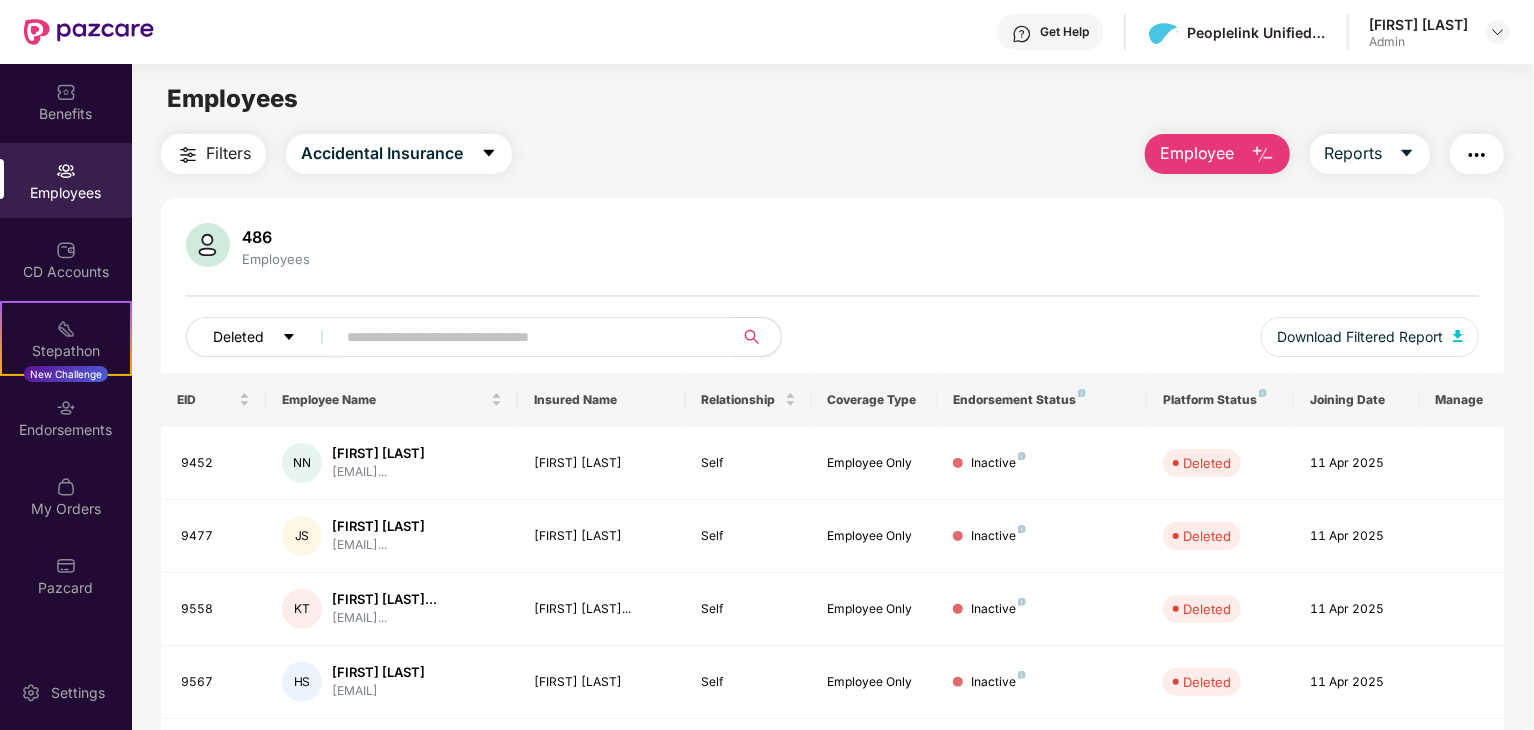 click 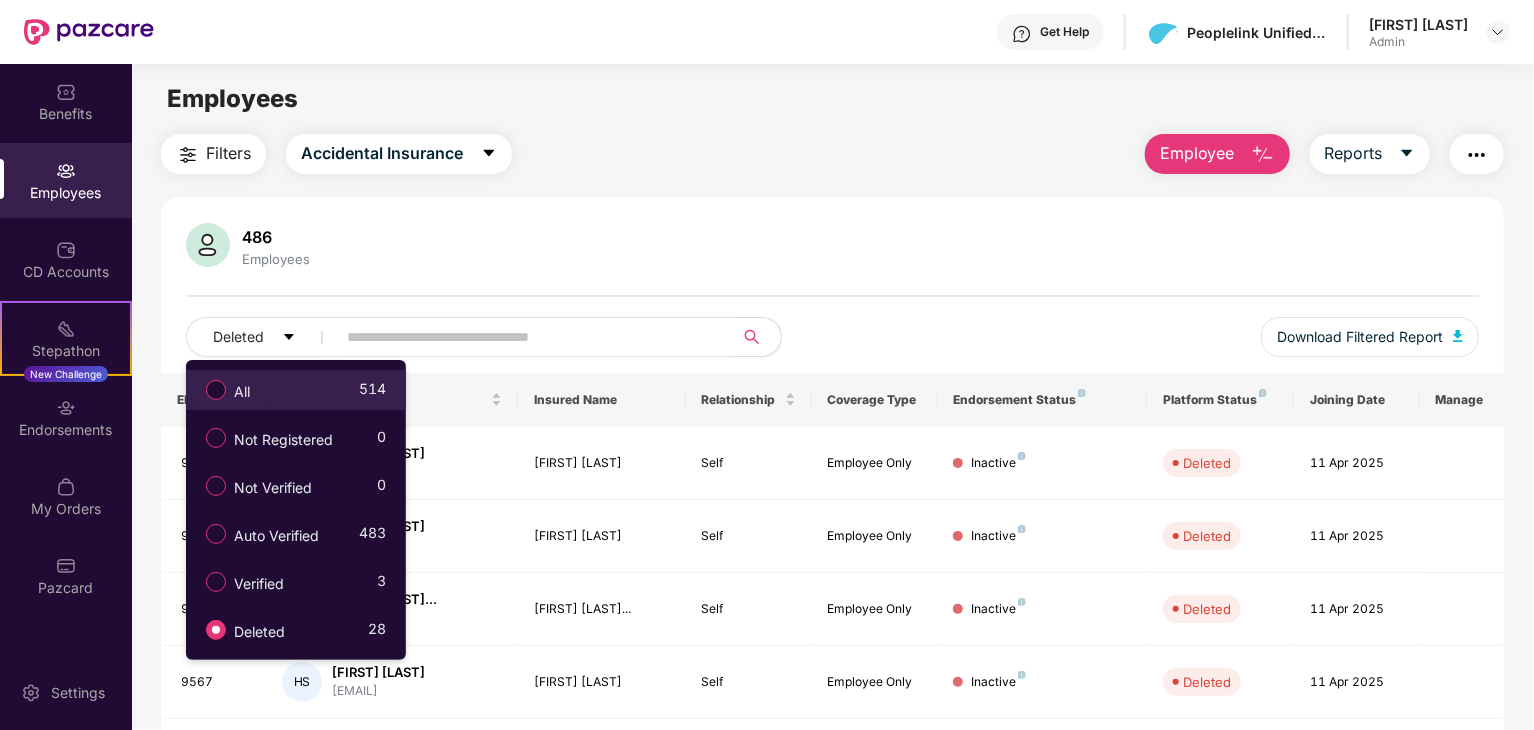 click on "All" at bounding box center (242, 392) 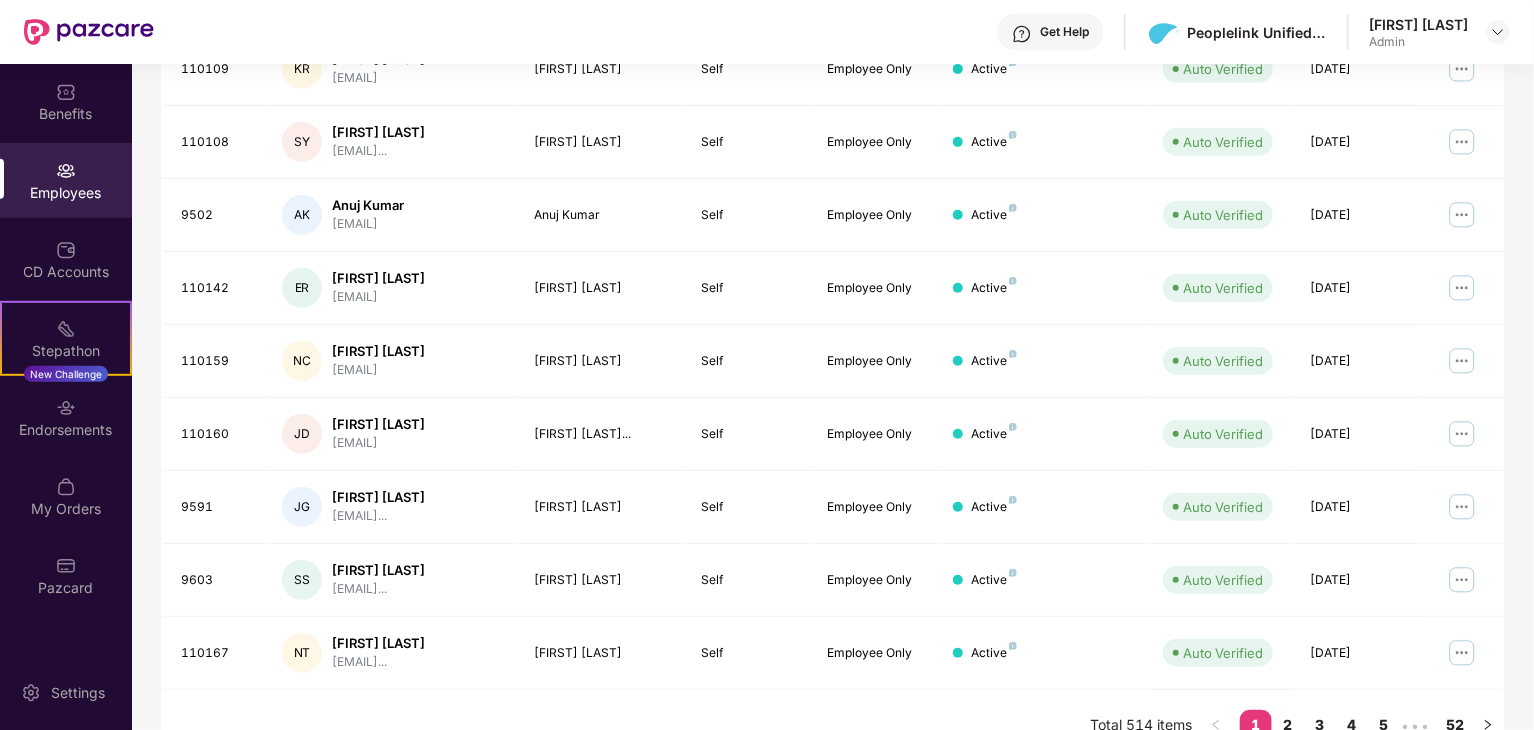 scroll, scrollTop: 496, scrollLeft: 0, axis: vertical 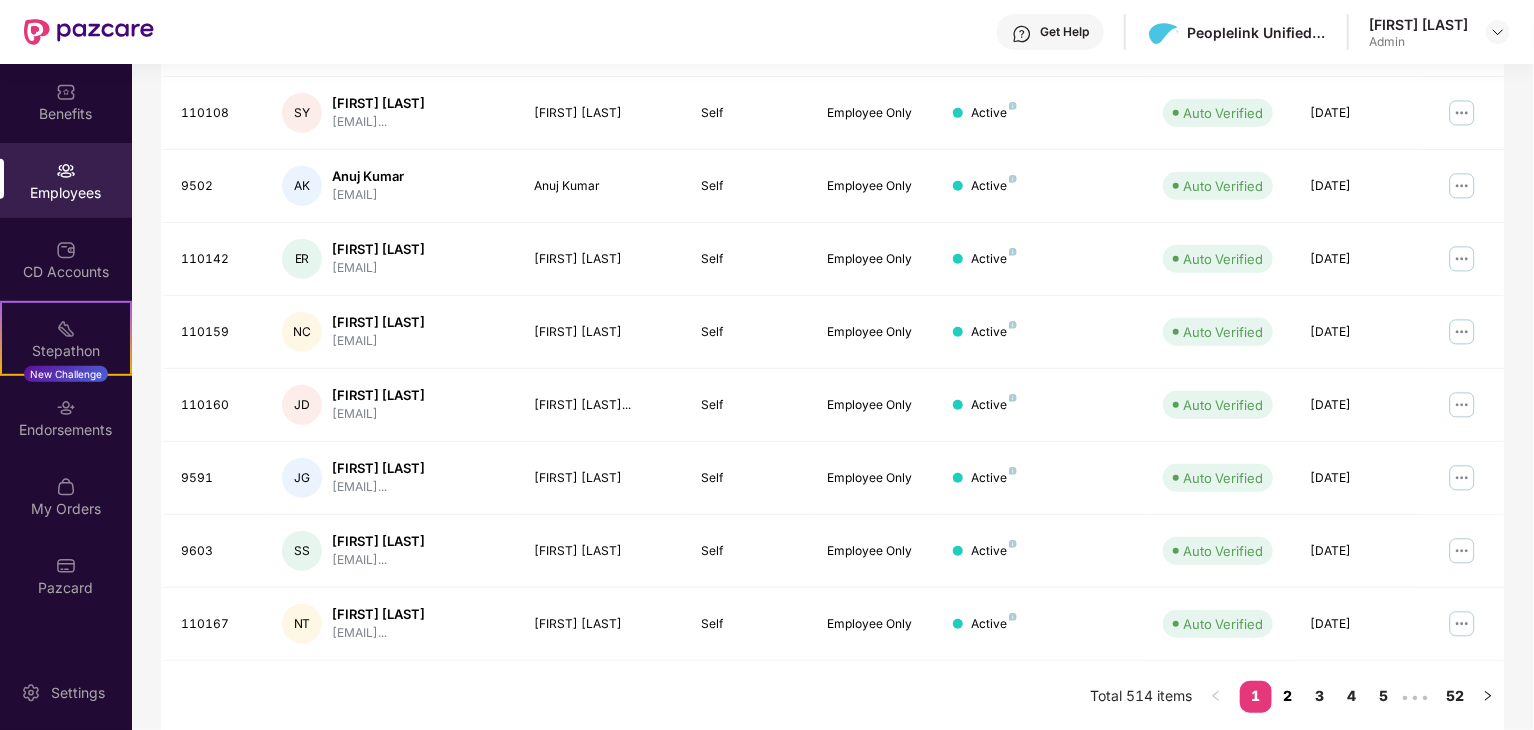 click on "2" at bounding box center [1288, 696] 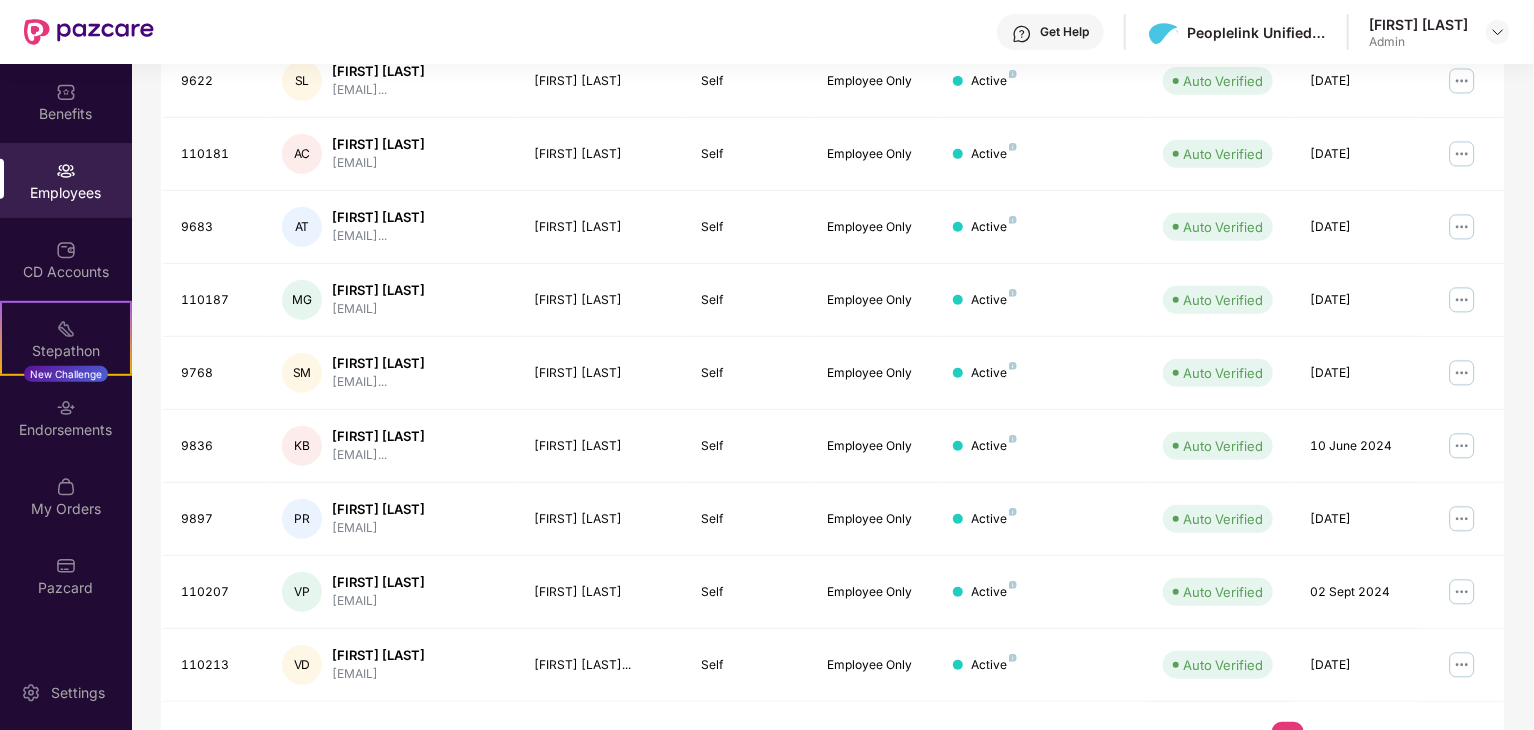 scroll, scrollTop: 496, scrollLeft: 0, axis: vertical 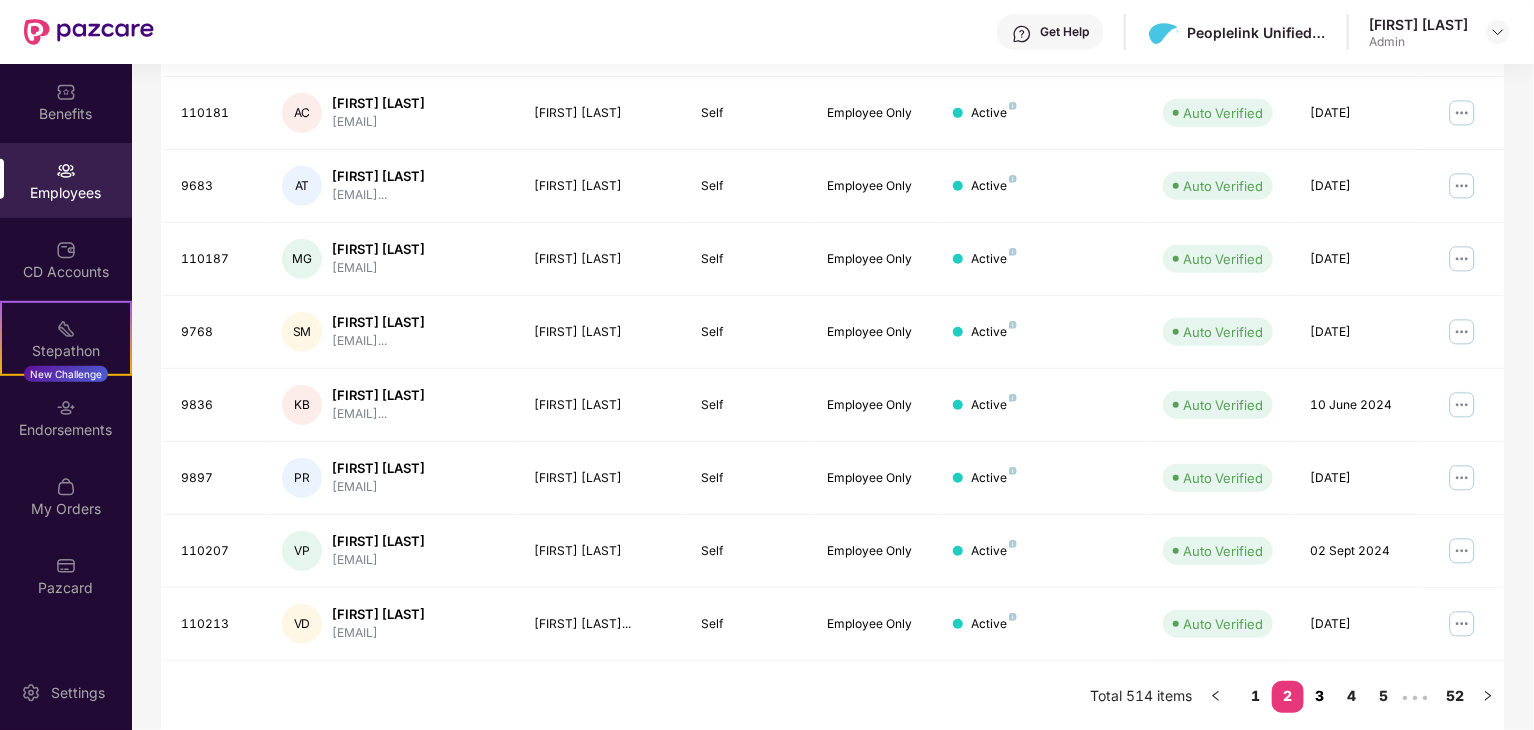click on "3" at bounding box center (1320, 696) 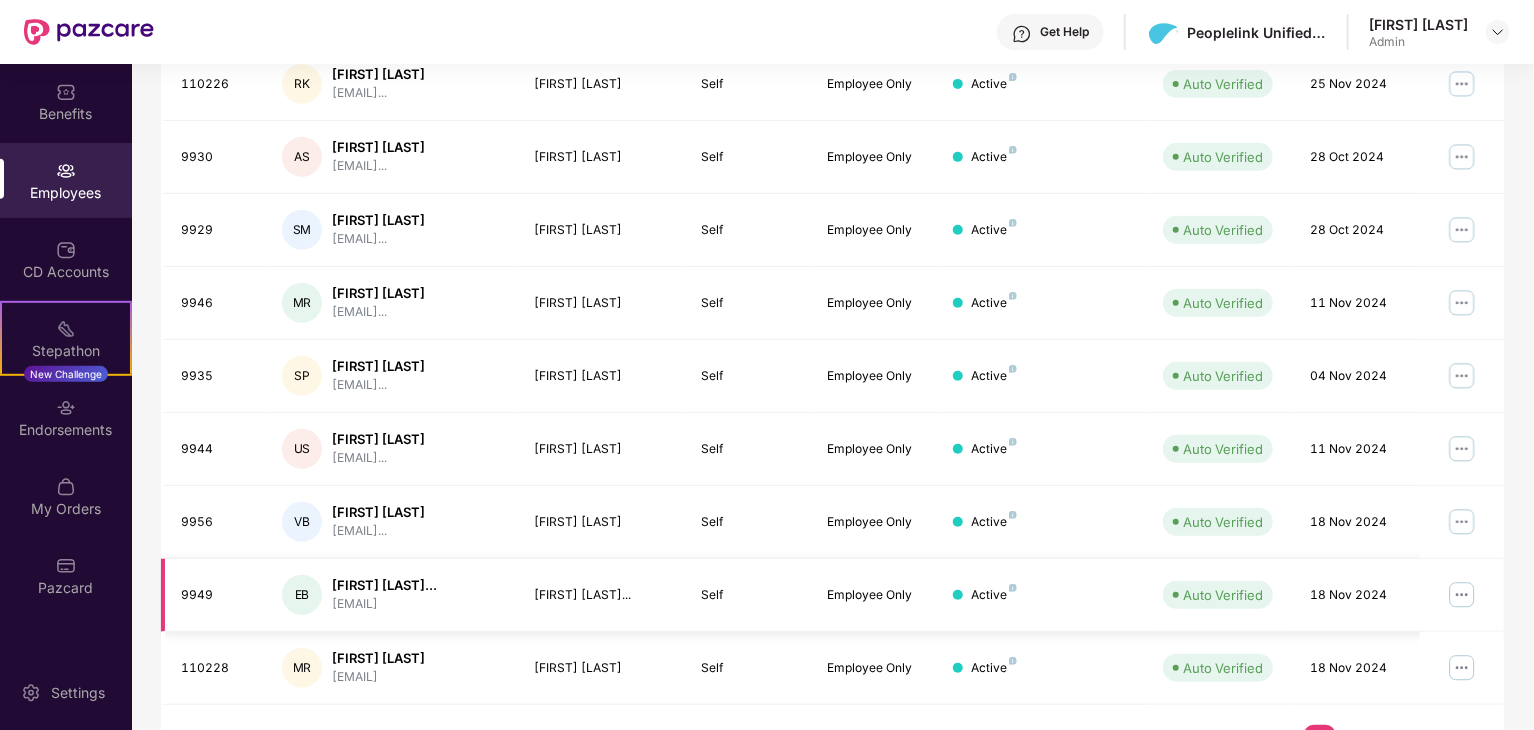 scroll, scrollTop: 496, scrollLeft: 0, axis: vertical 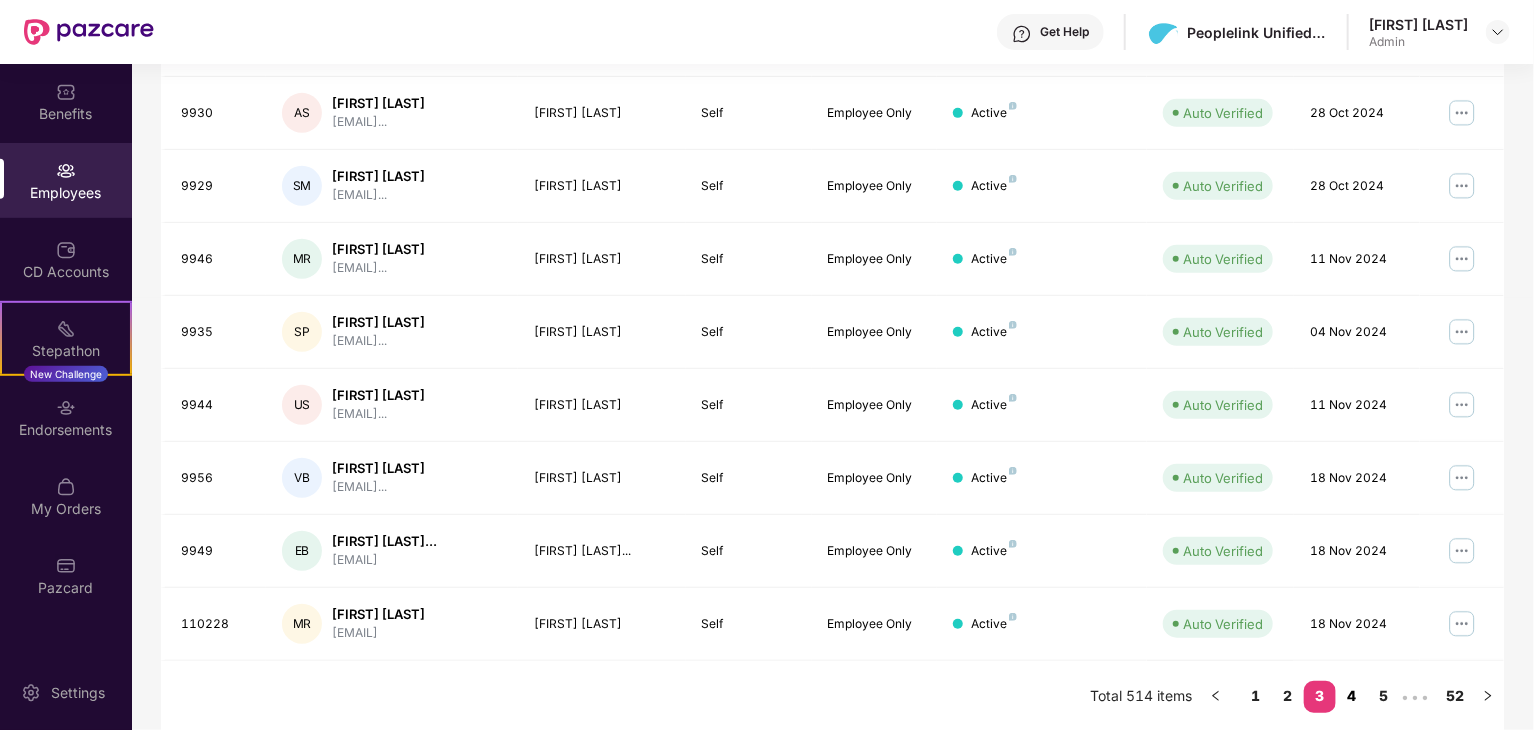 click on "4" at bounding box center [1352, 696] 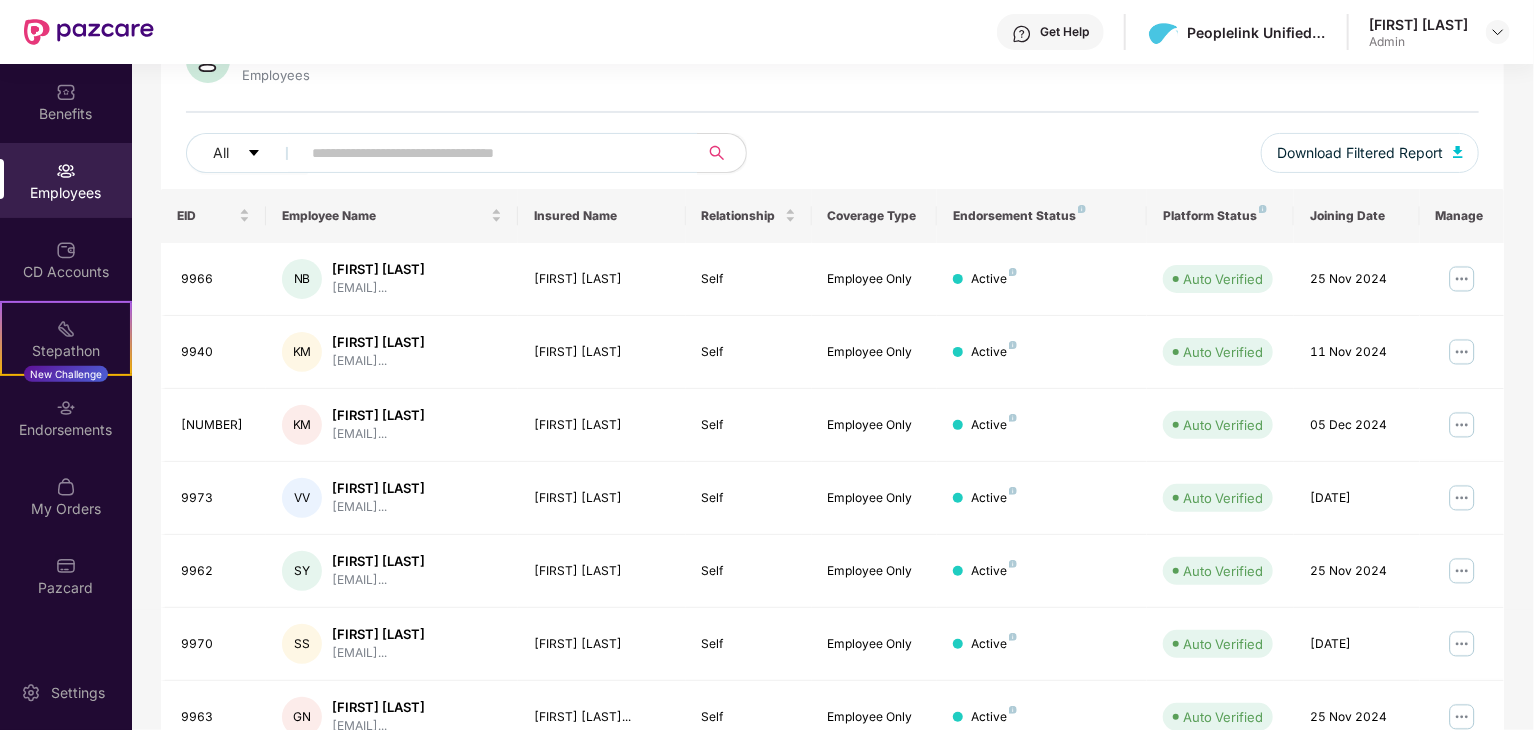 scroll, scrollTop: 496, scrollLeft: 0, axis: vertical 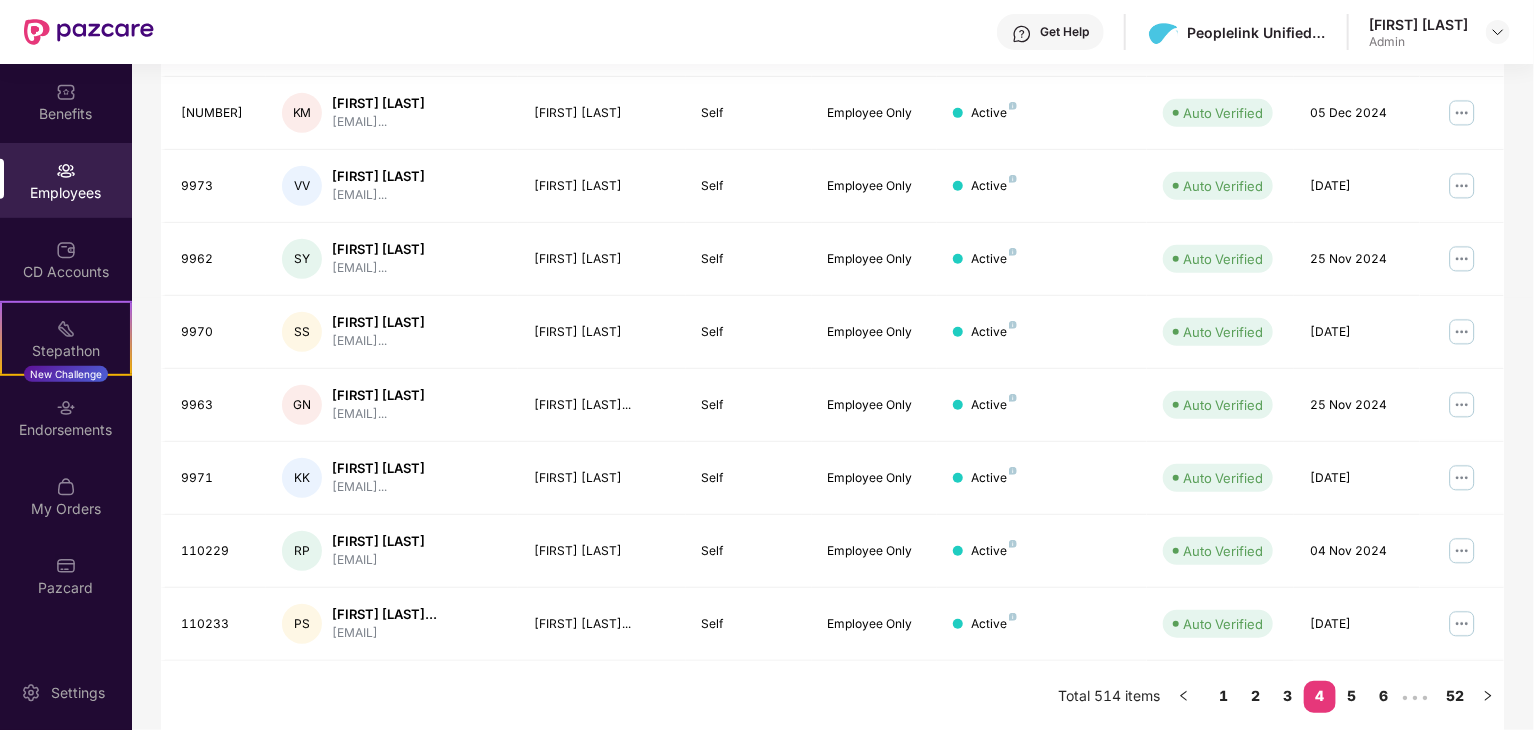 click on "Employees" at bounding box center [66, 180] 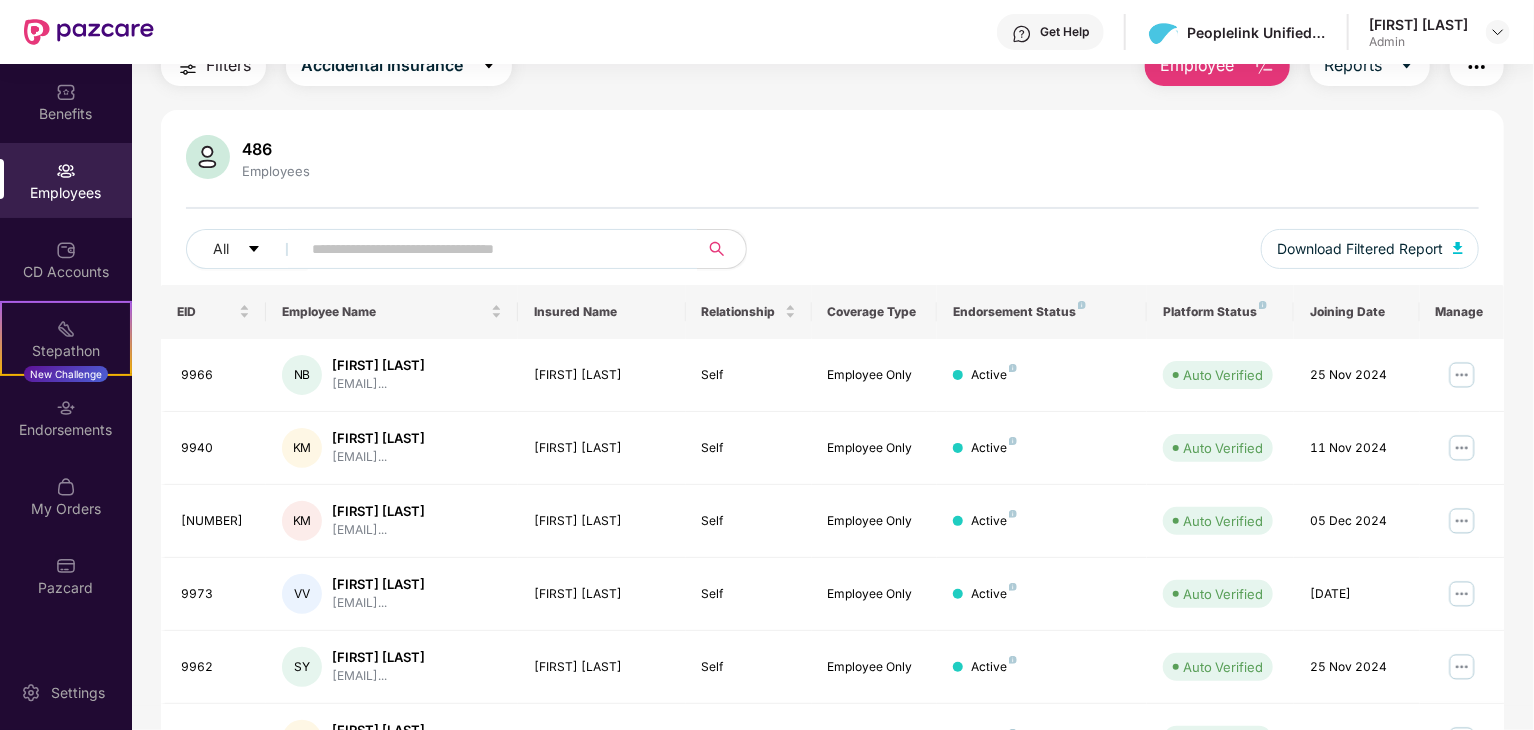 scroll, scrollTop: 0, scrollLeft: 0, axis: both 